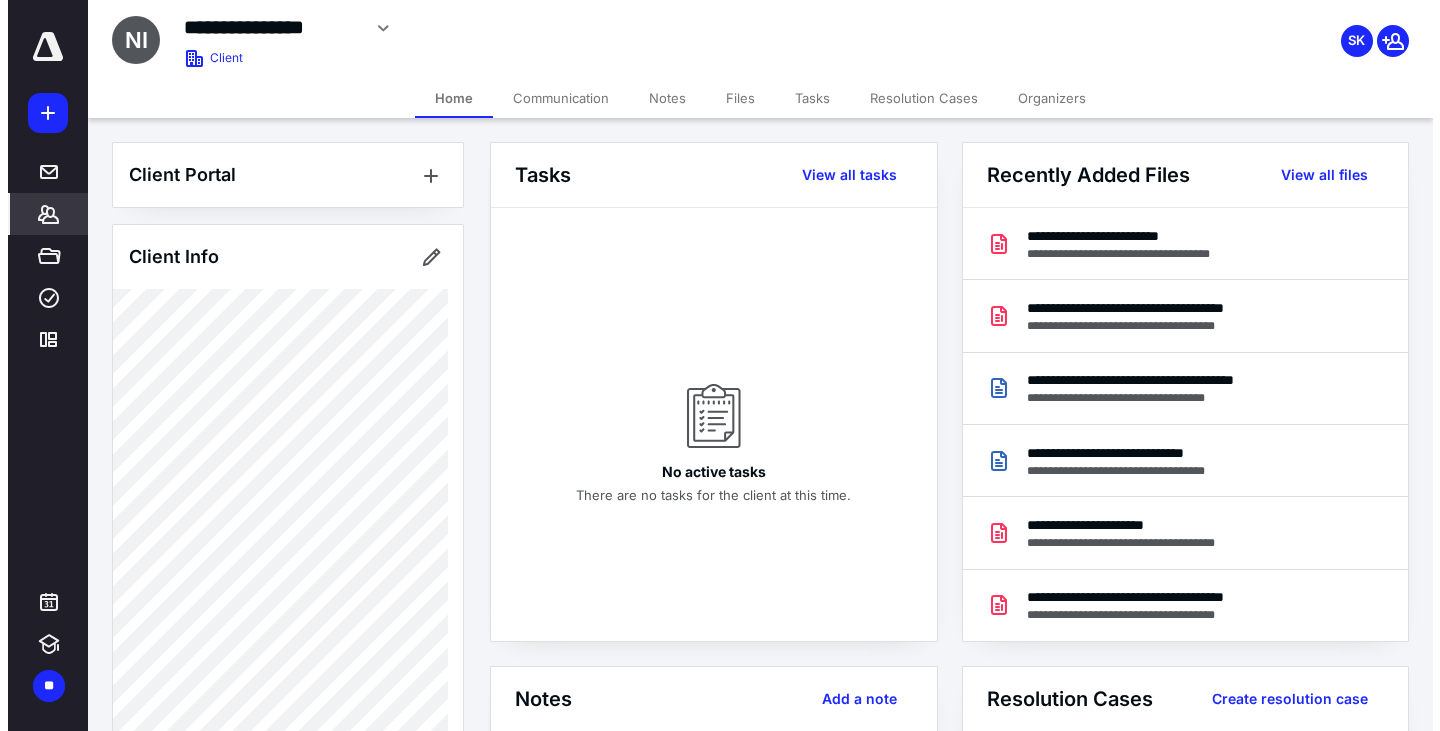 scroll, scrollTop: 0, scrollLeft: 0, axis: both 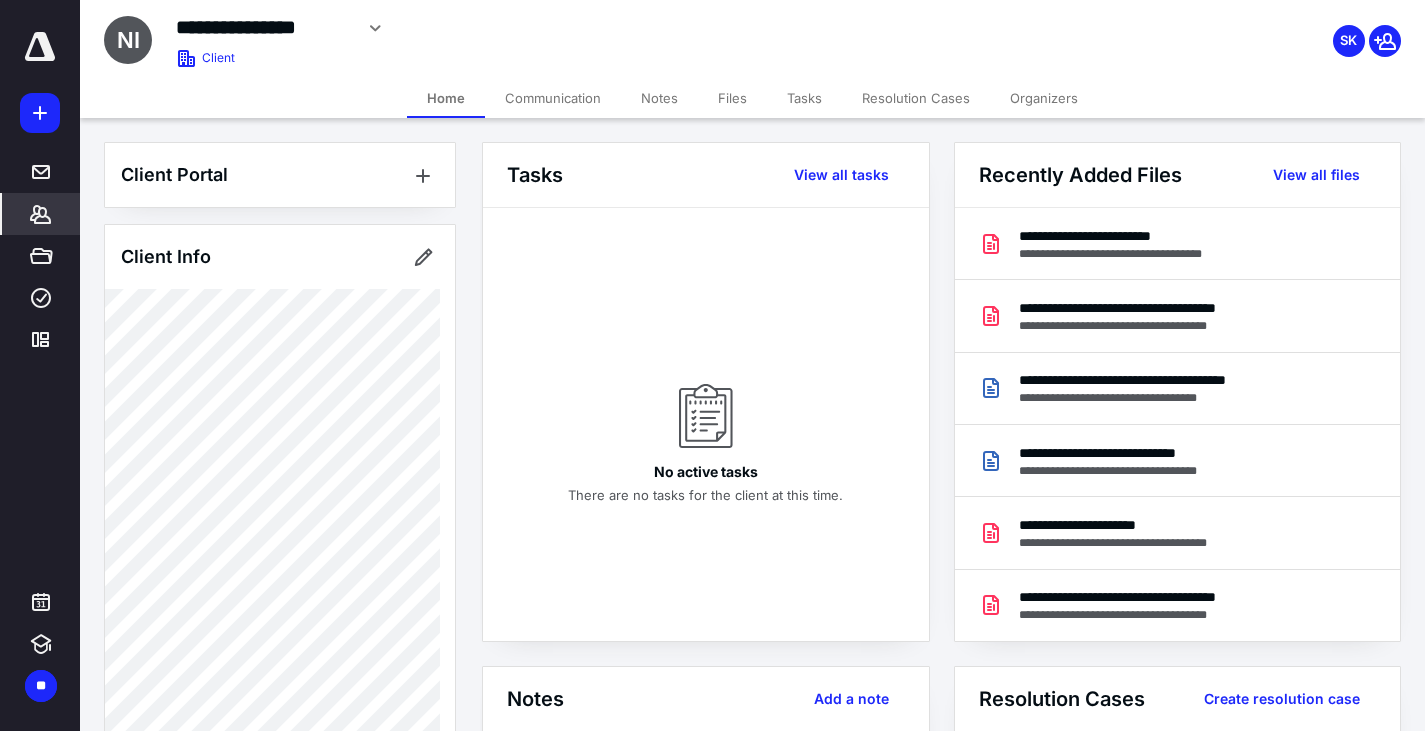 click on "*******" at bounding box center (41, 214) 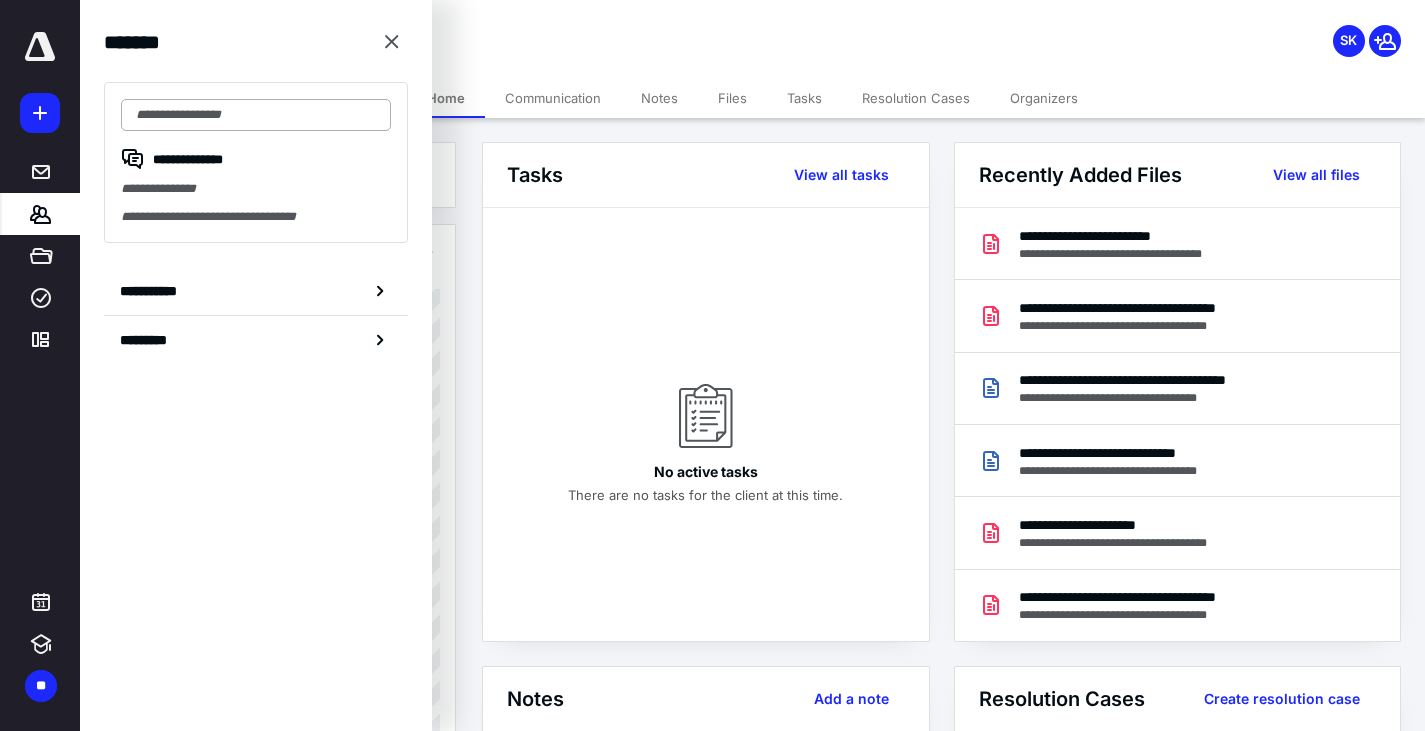 click at bounding box center [256, 115] 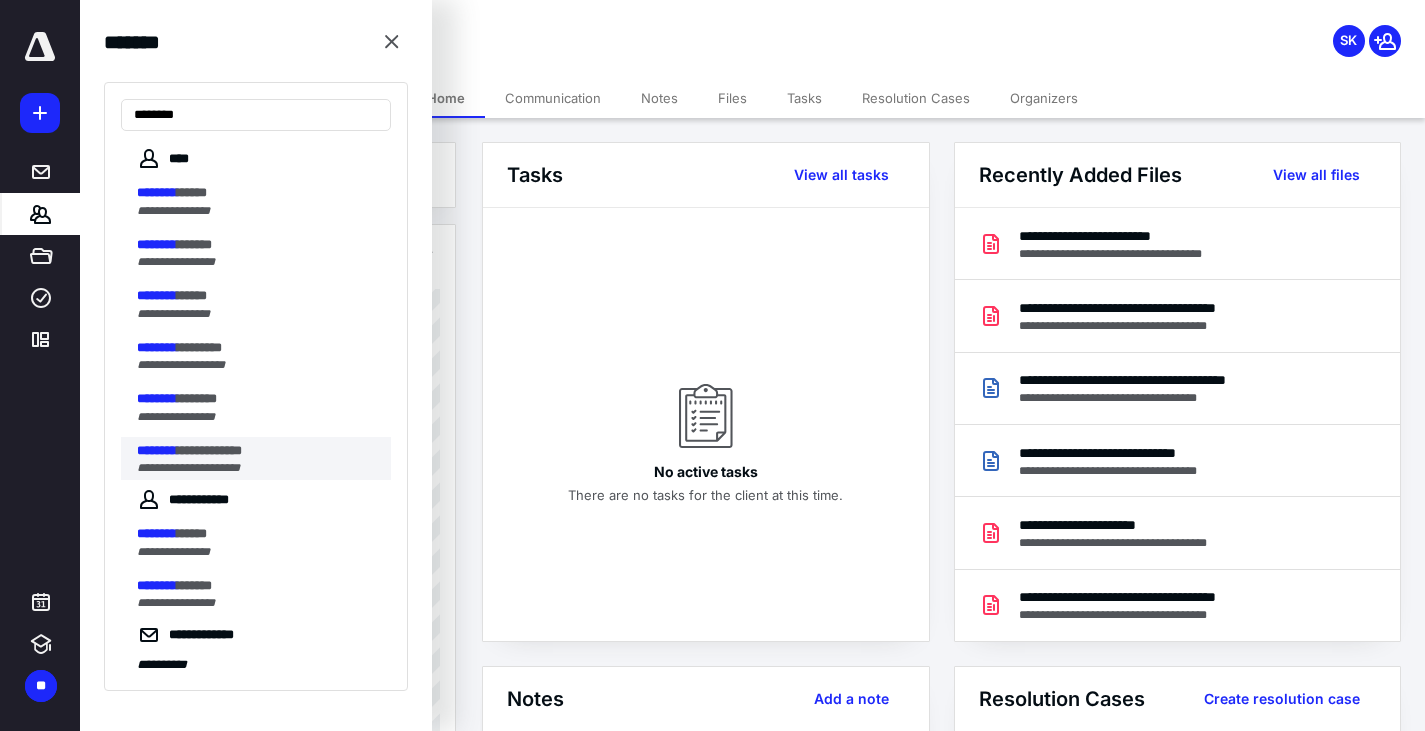 type on "********" 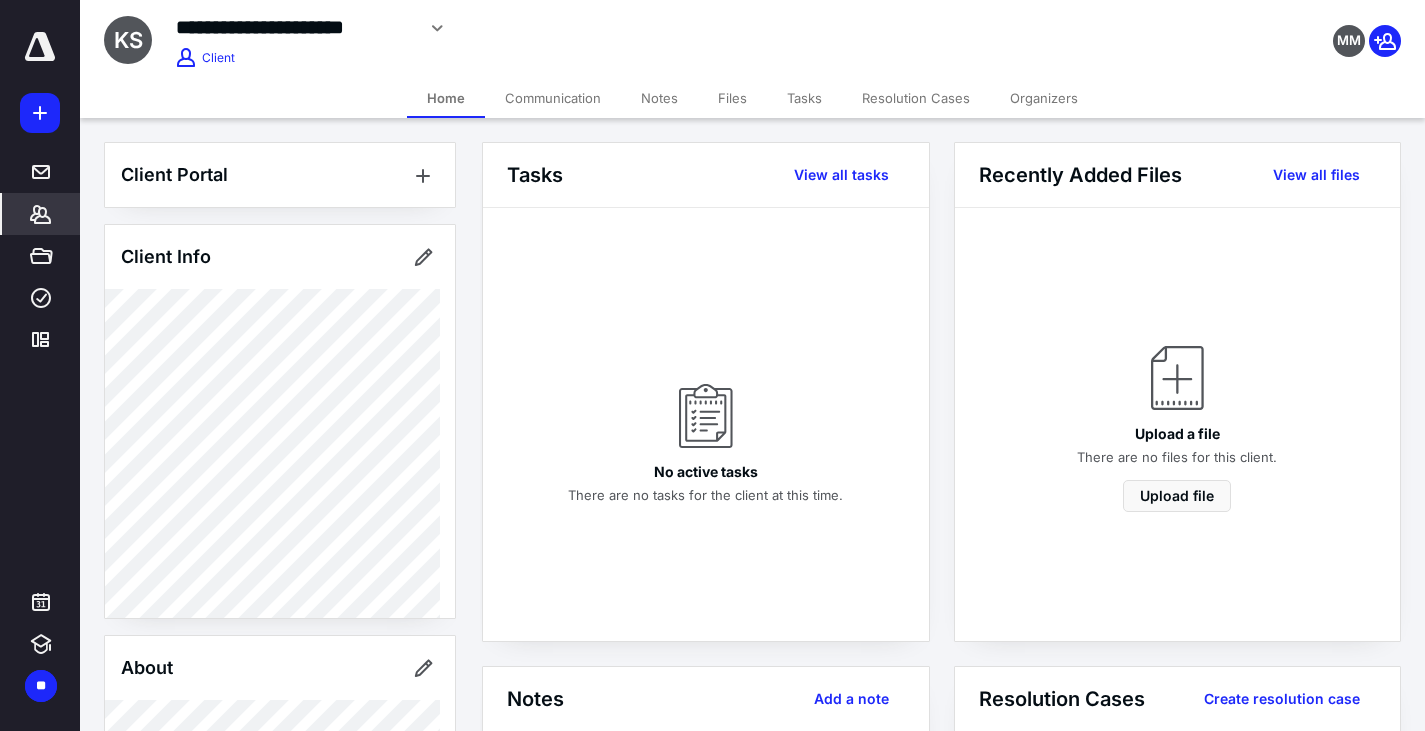 click on "Notes" at bounding box center [659, 98] 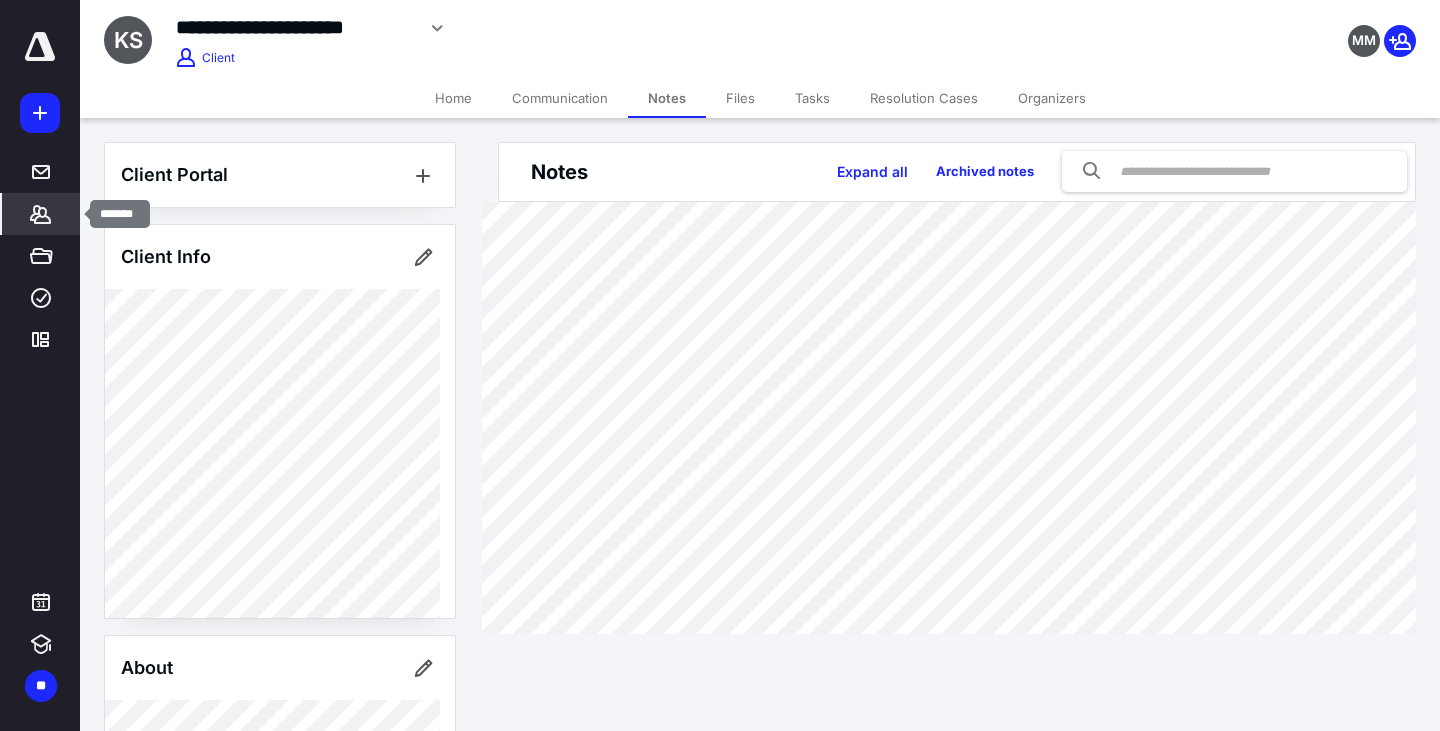 click 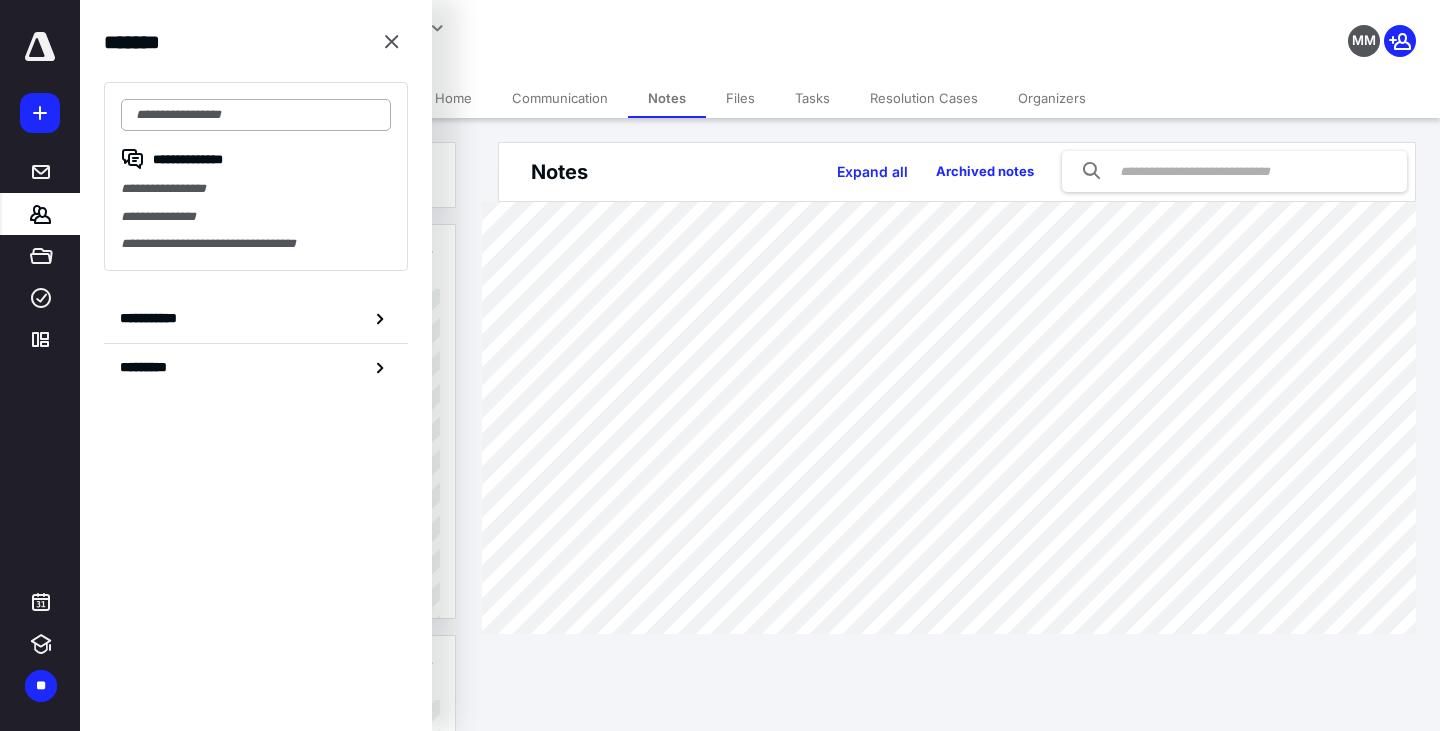 click at bounding box center [256, 115] 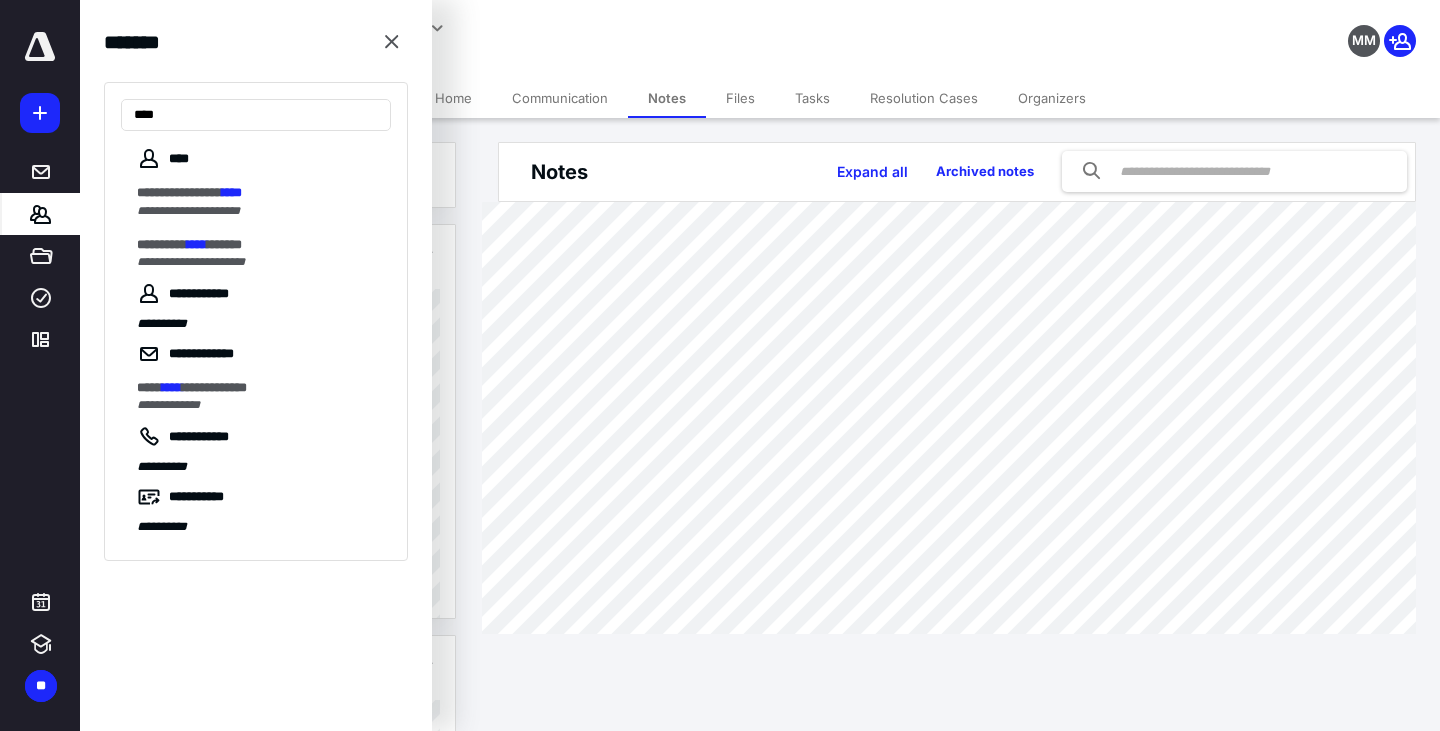 type on "****" 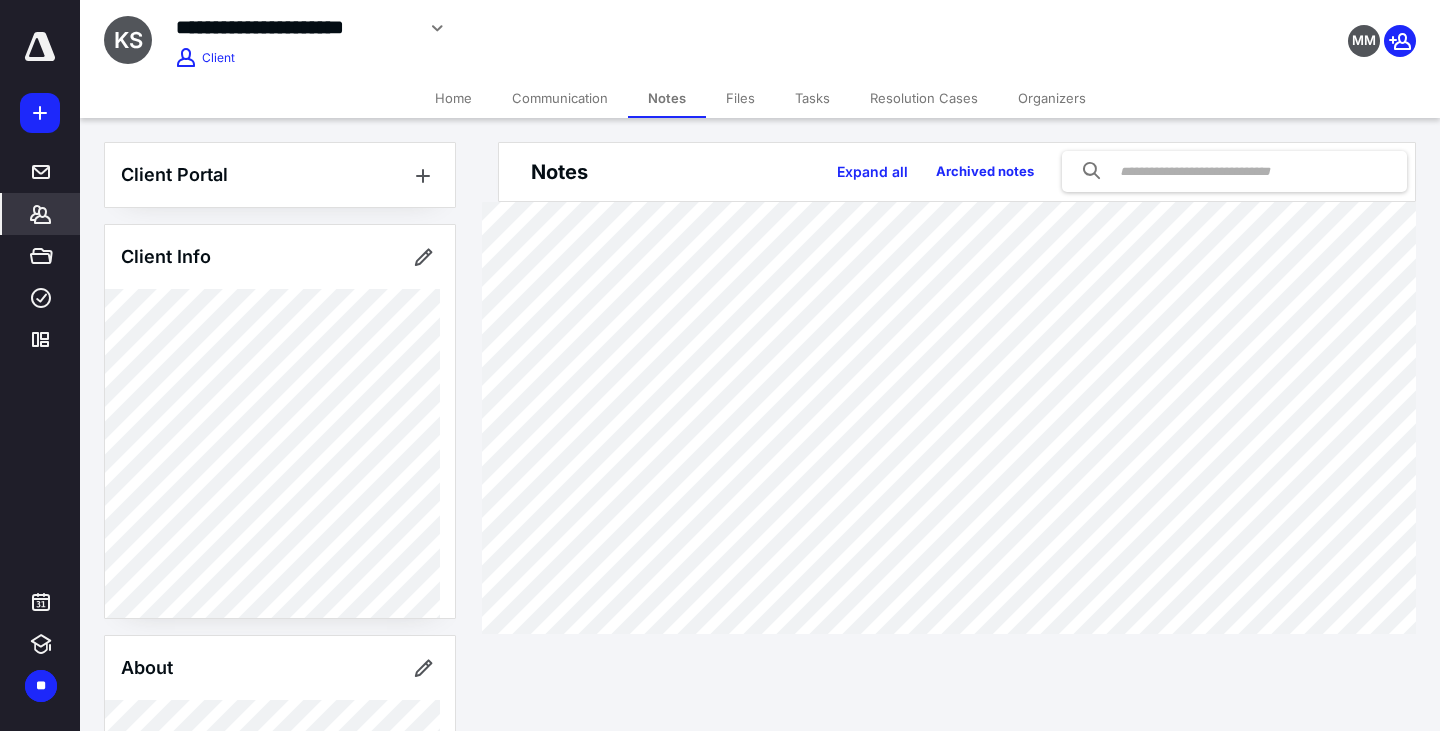 click 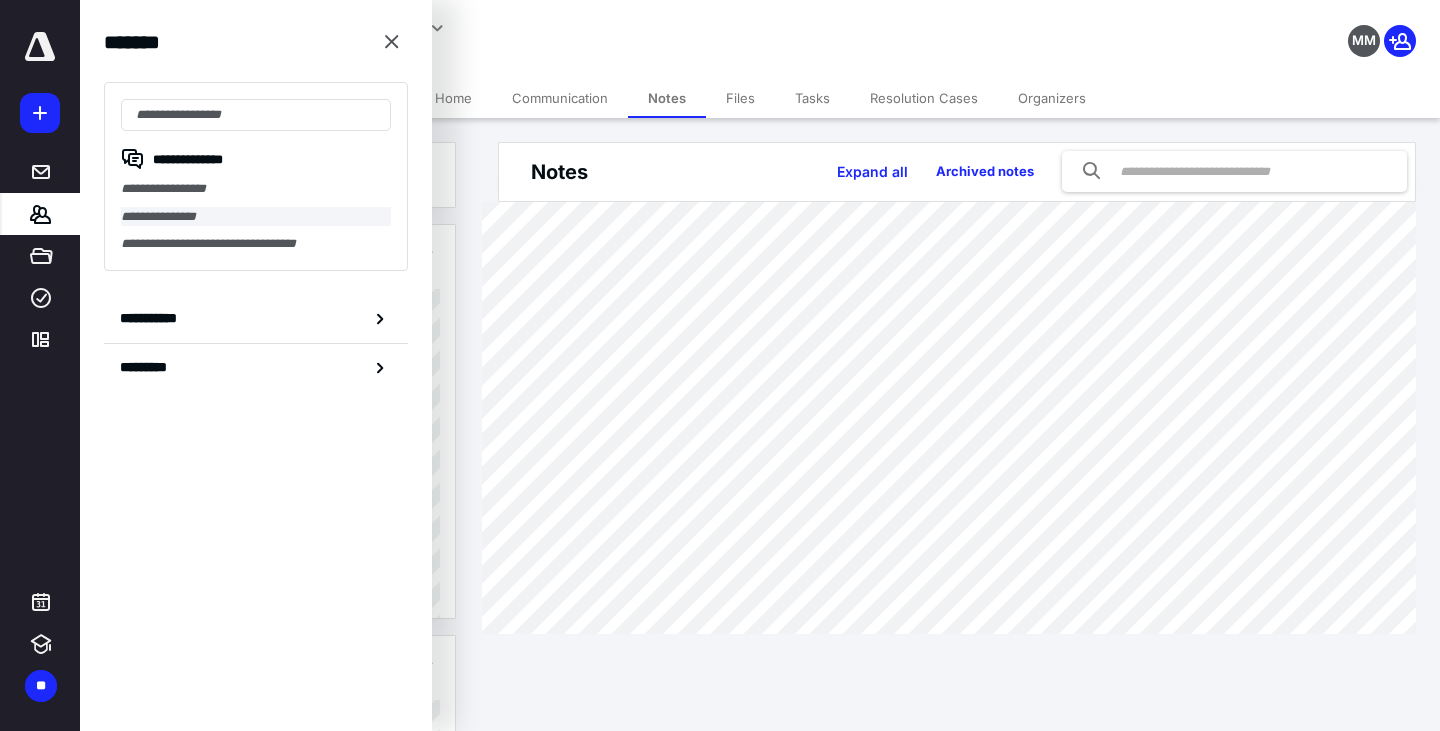 click on "**********" at bounding box center [256, 217] 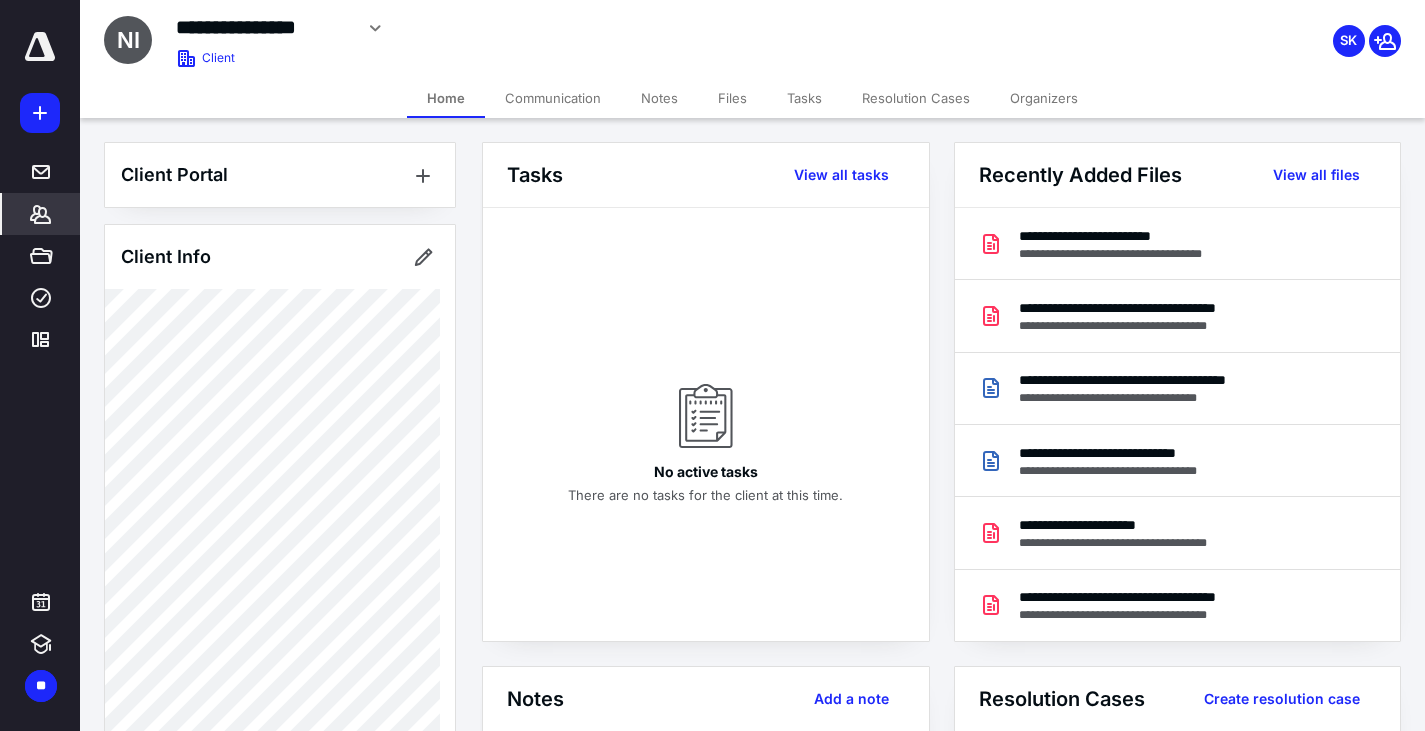 click on "Files" at bounding box center (732, 98) 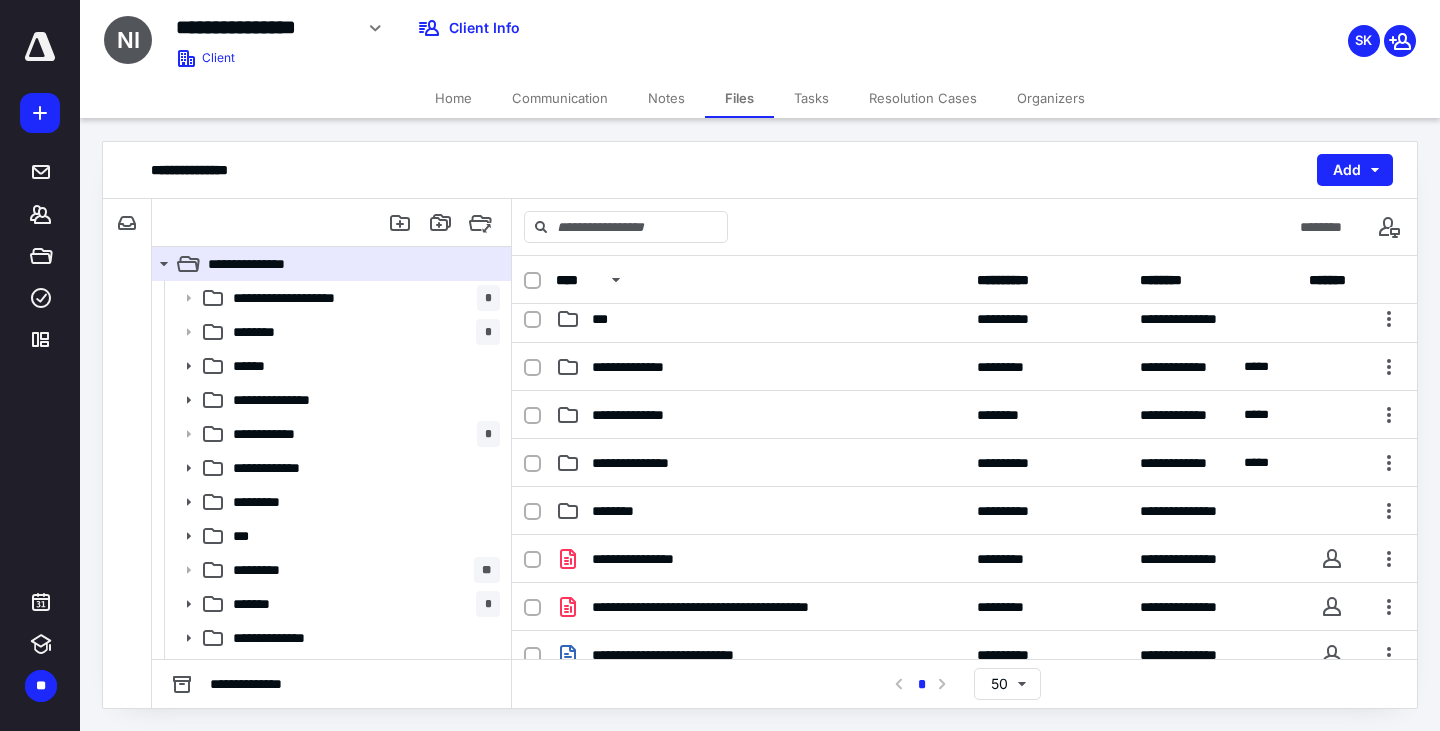 scroll, scrollTop: 600, scrollLeft: 0, axis: vertical 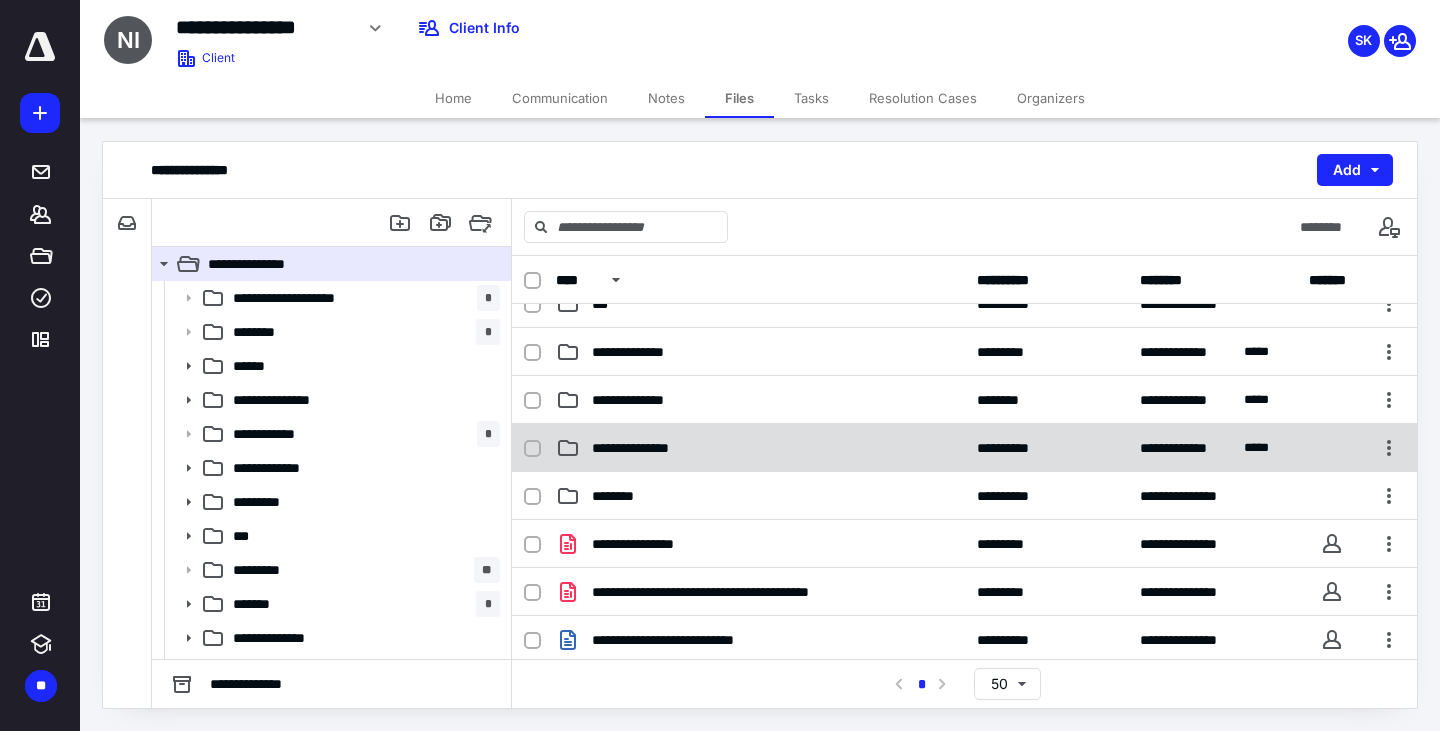 click on "**********" at bounding box center [656, 448] 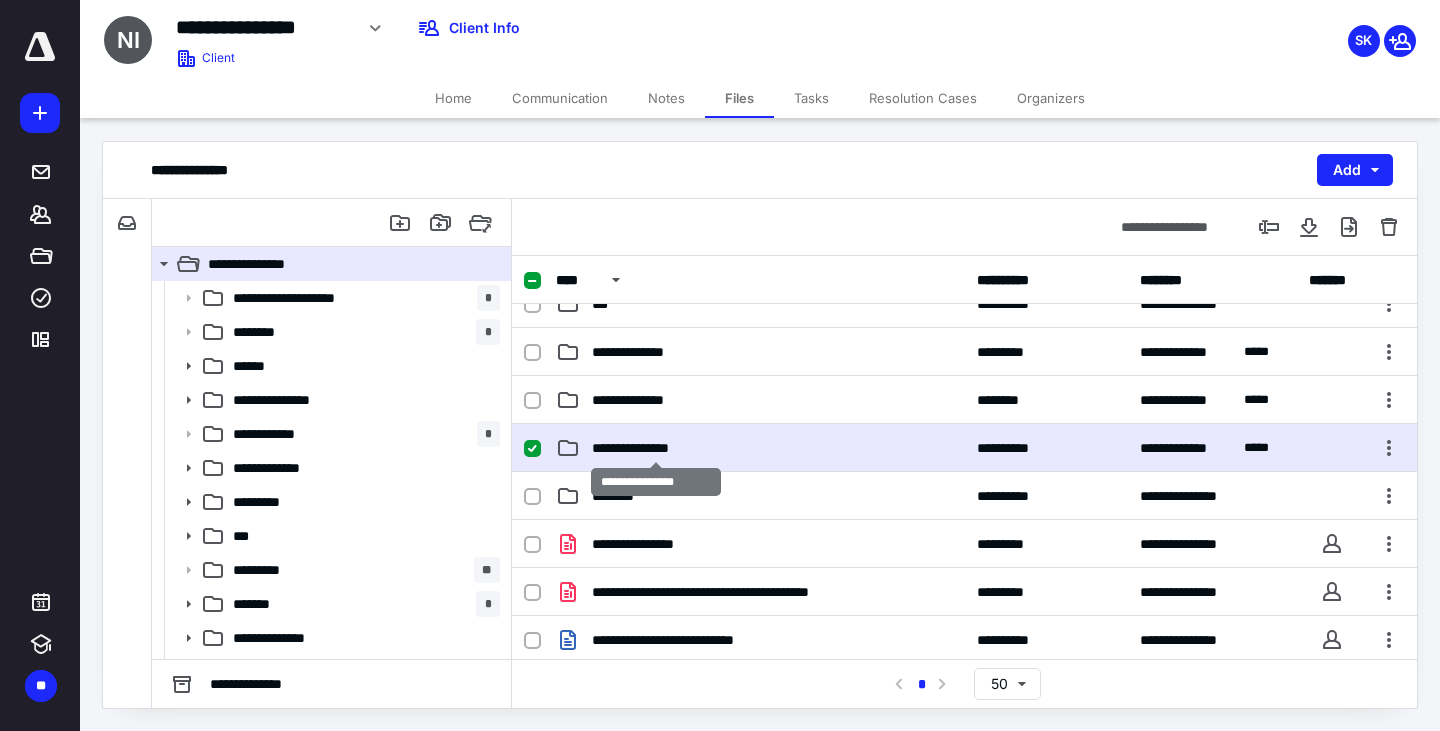 click on "**********" at bounding box center [656, 448] 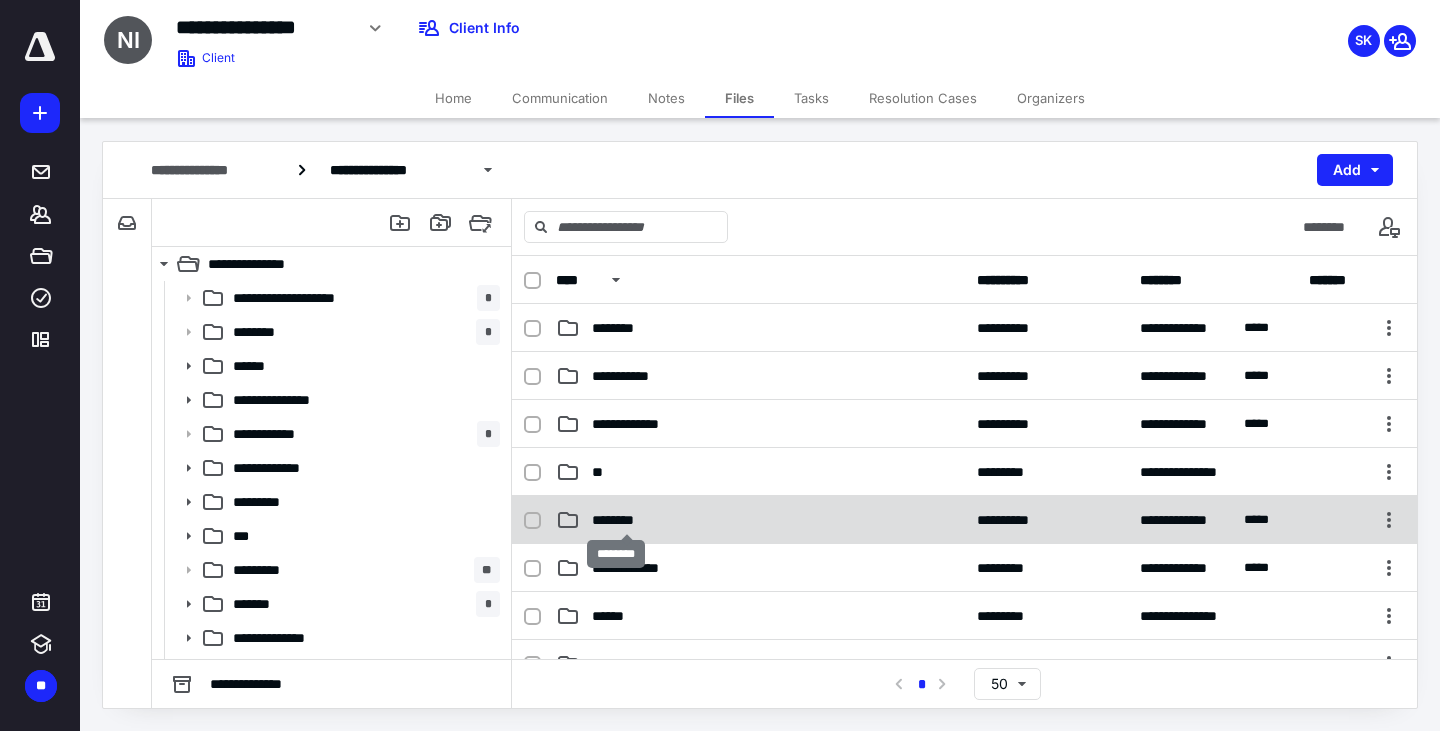 click on "********" at bounding box center (626, 520) 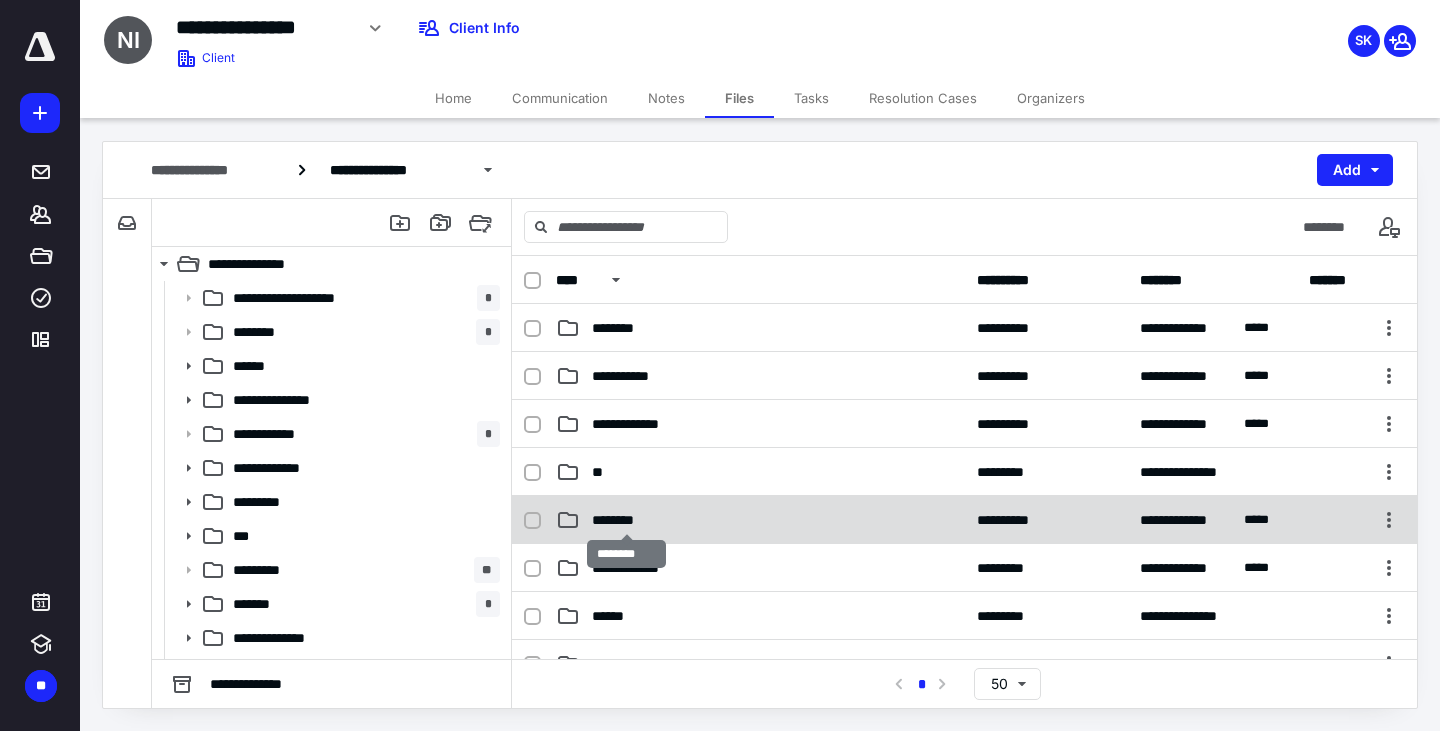 checkbox on "true" 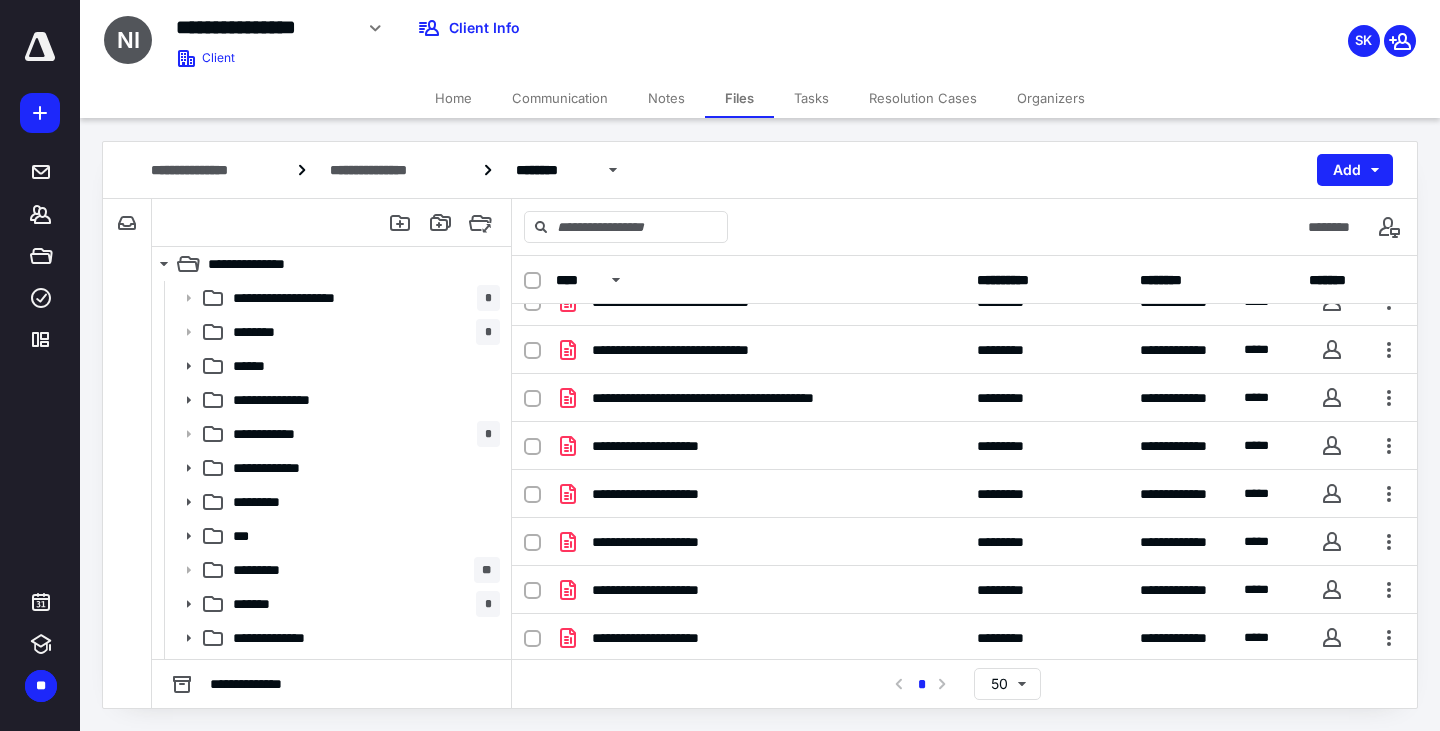scroll, scrollTop: 605, scrollLeft: 0, axis: vertical 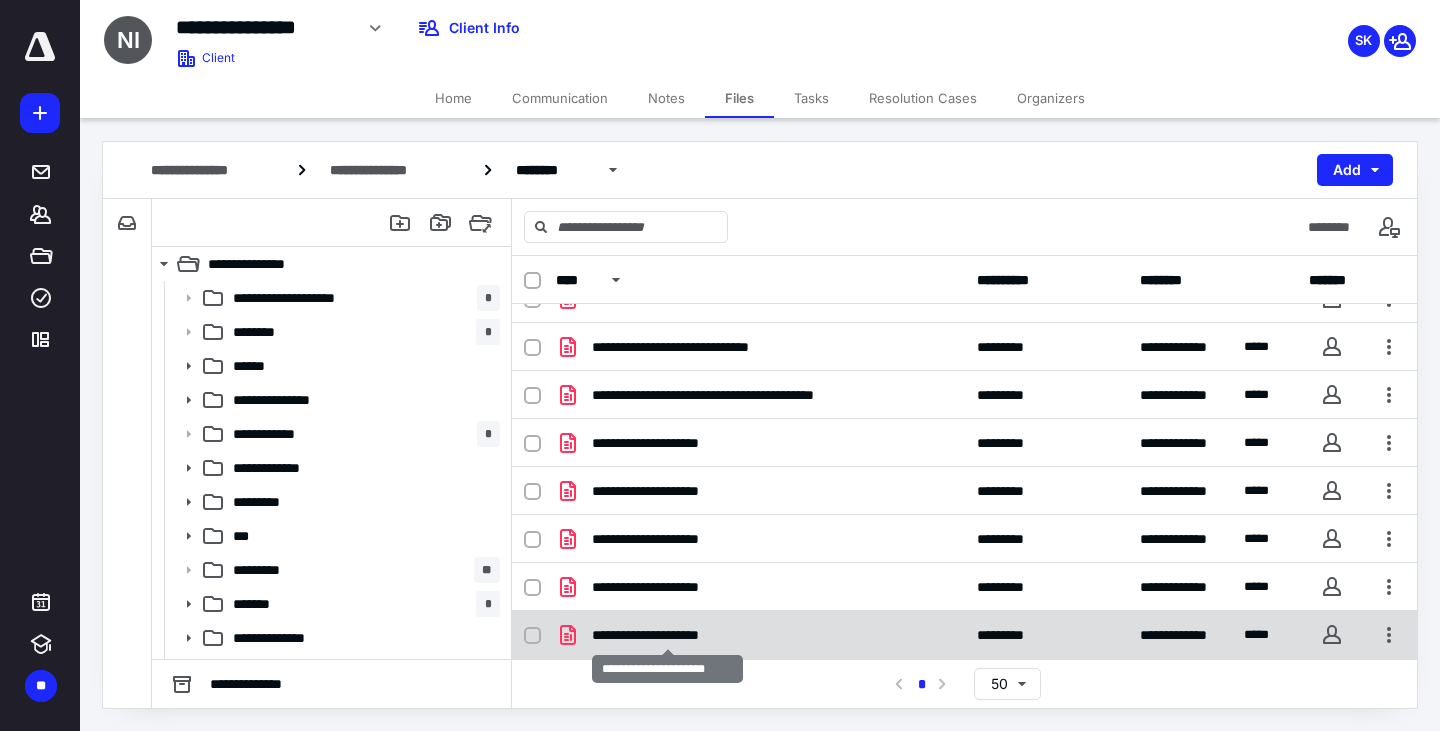 click on "**********" at bounding box center (667, 635) 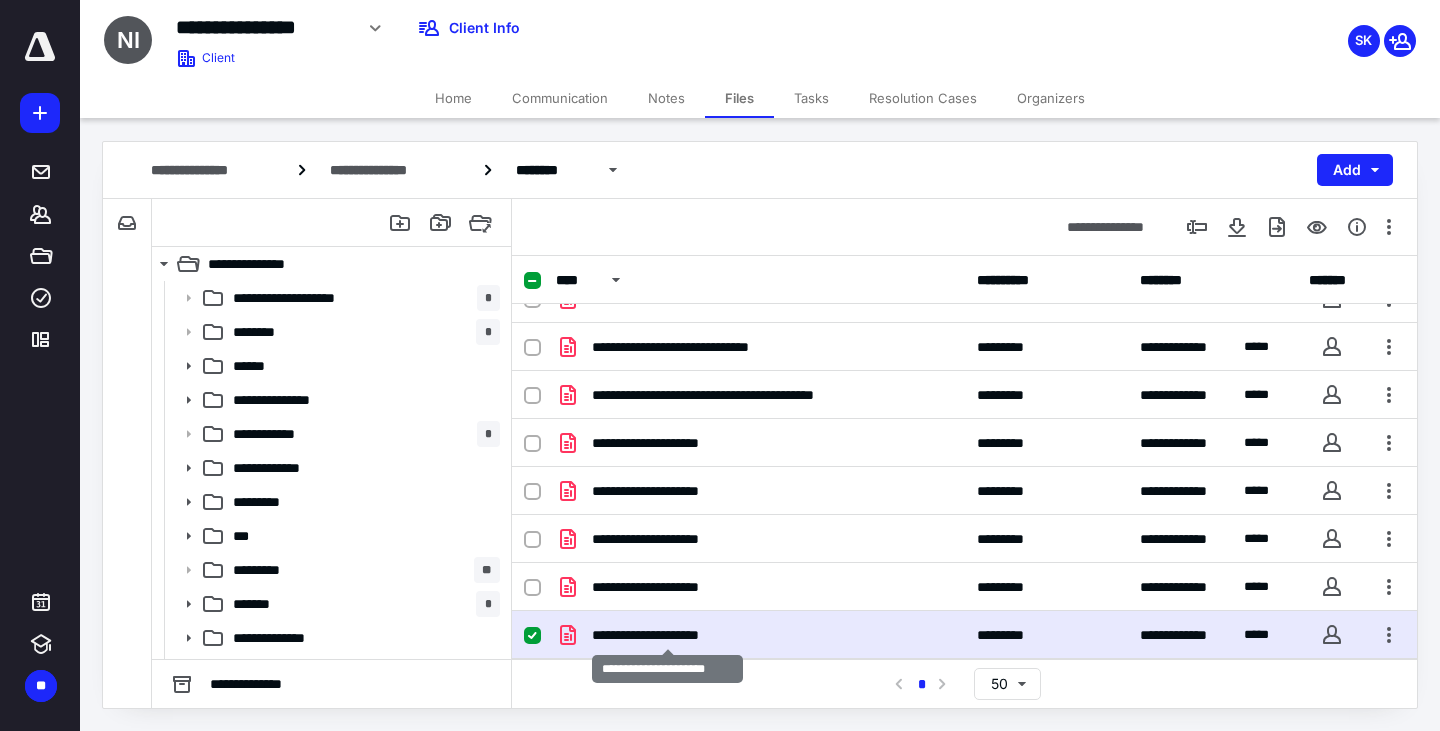 click on "**********" at bounding box center (667, 635) 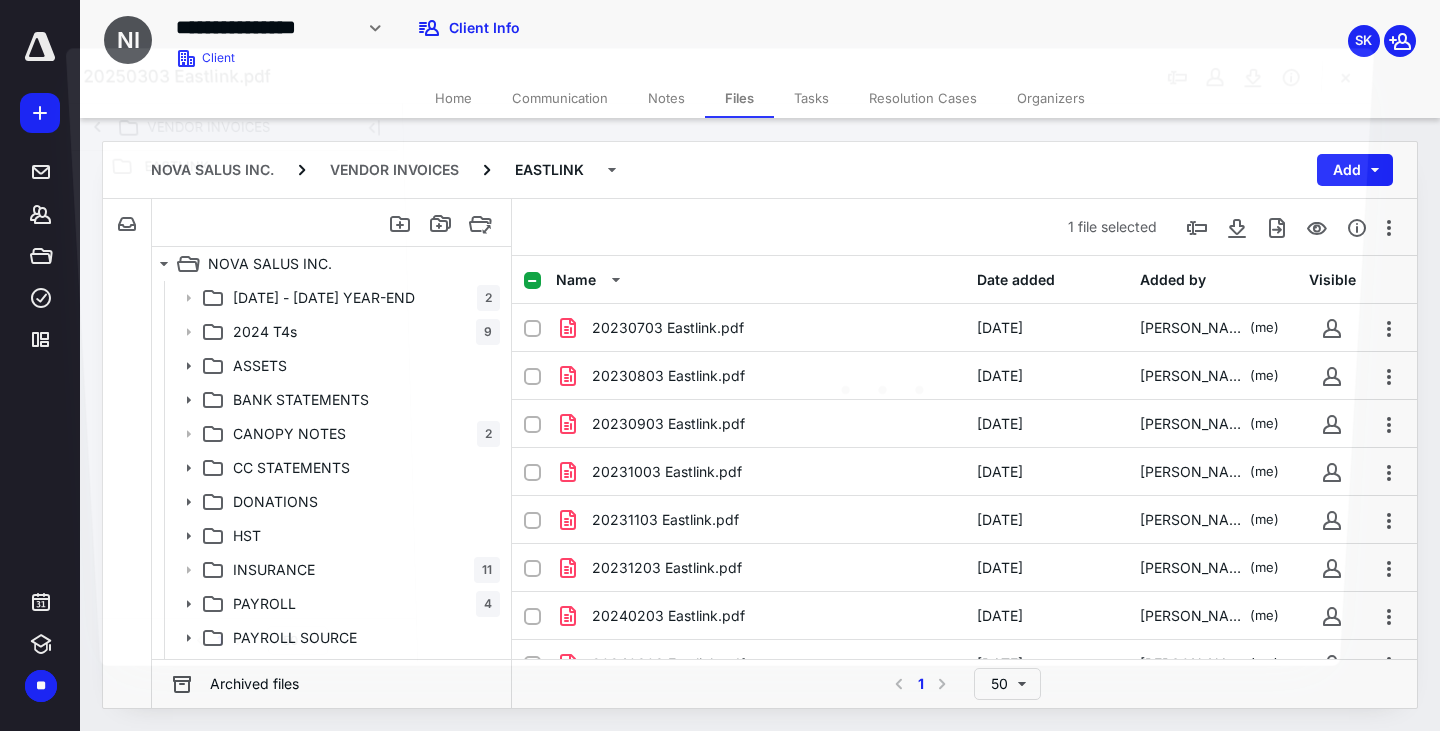 scroll, scrollTop: 605, scrollLeft: 0, axis: vertical 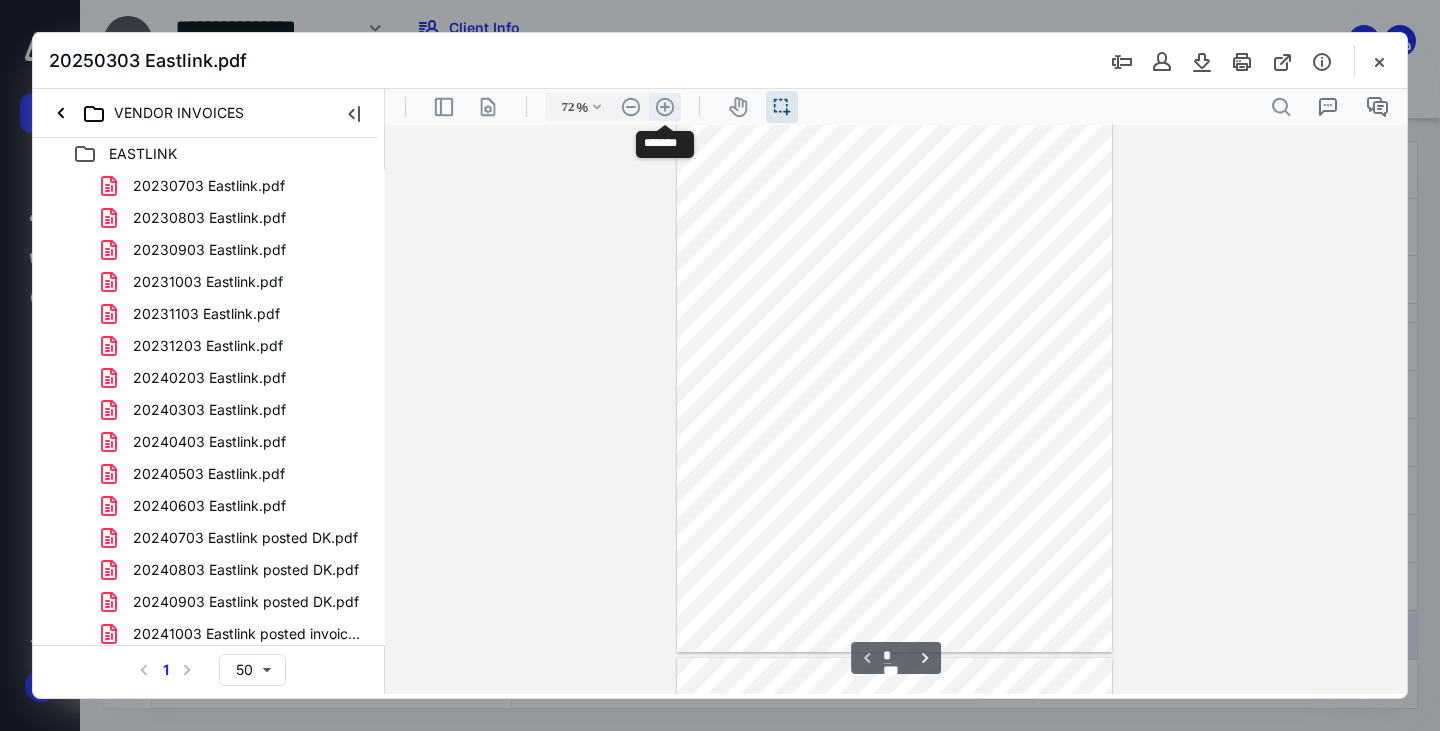 click on ".cls-1{fill:#abb0c4;} icon - header - zoom - in - line" at bounding box center [665, 107] 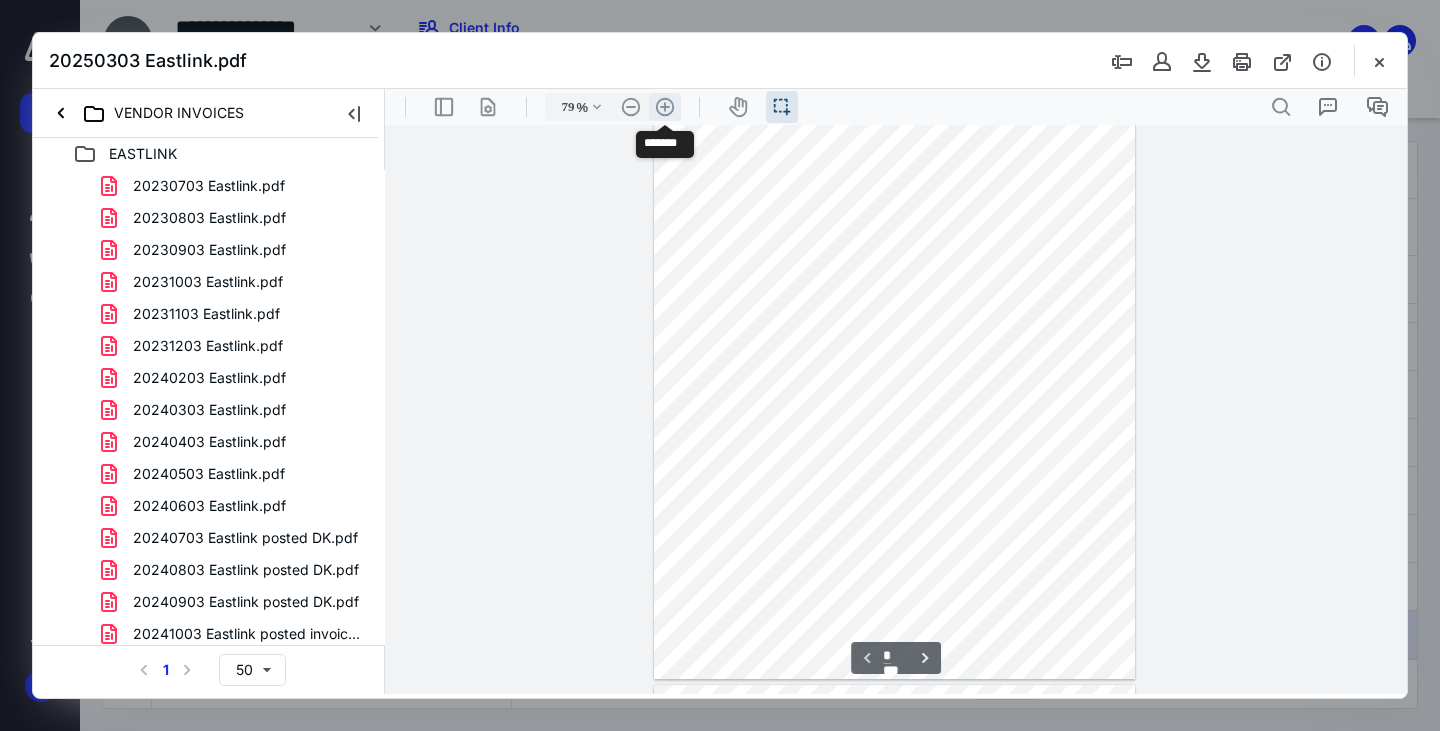 click on ".cls-1{fill:#abb0c4;} icon - header - zoom - in - line" at bounding box center (665, 107) 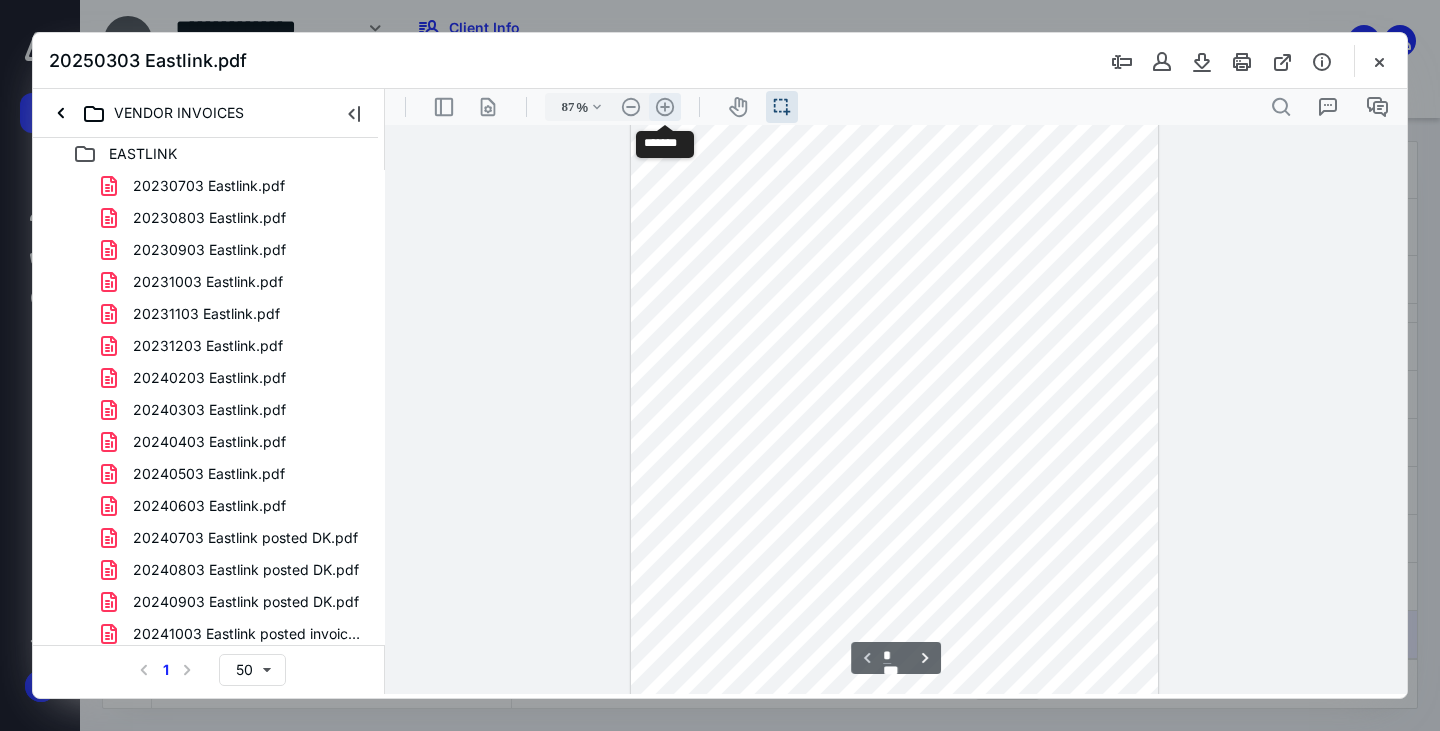 click on ".cls-1{fill:#abb0c4;} icon - header - zoom - in - line" at bounding box center [665, 107] 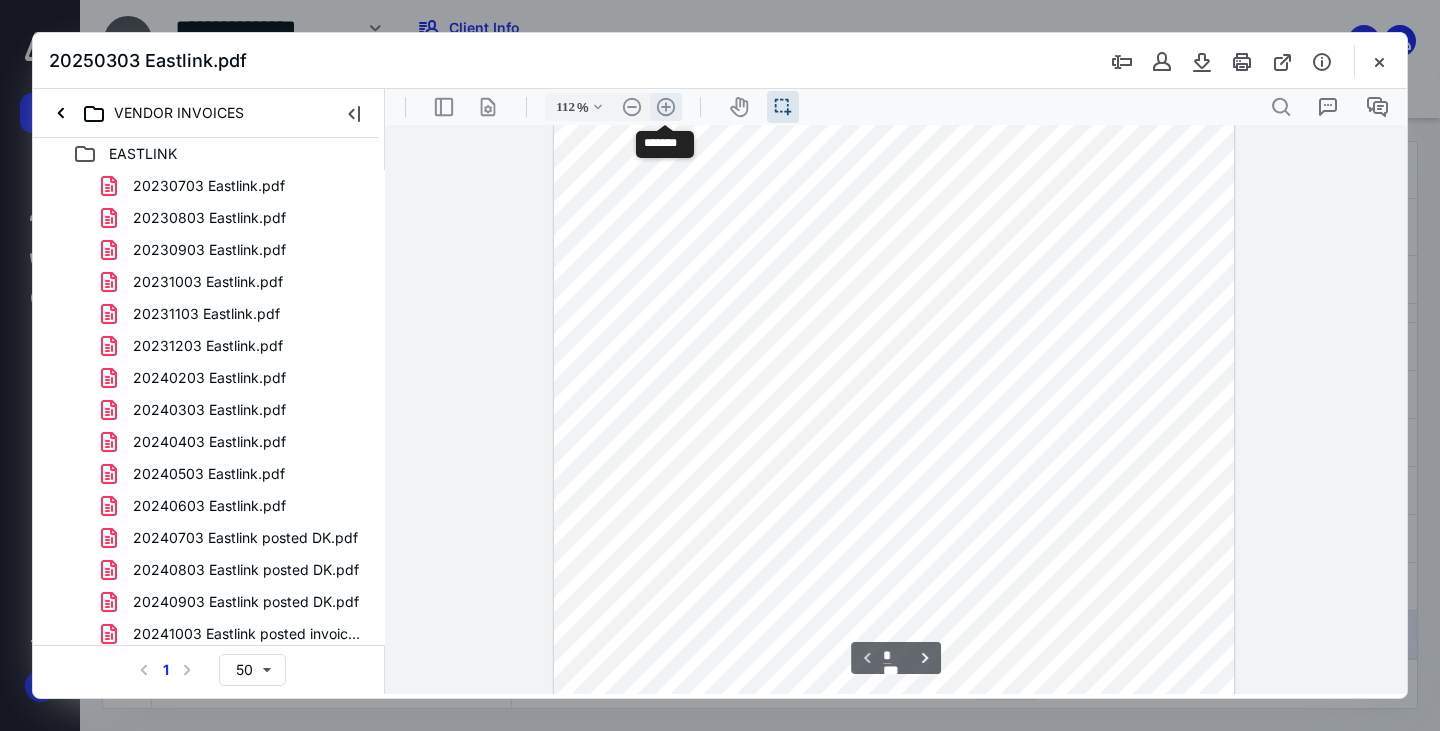 click on ".cls-1{fill:#abb0c4;} icon - header - zoom - in - line" at bounding box center [666, 107] 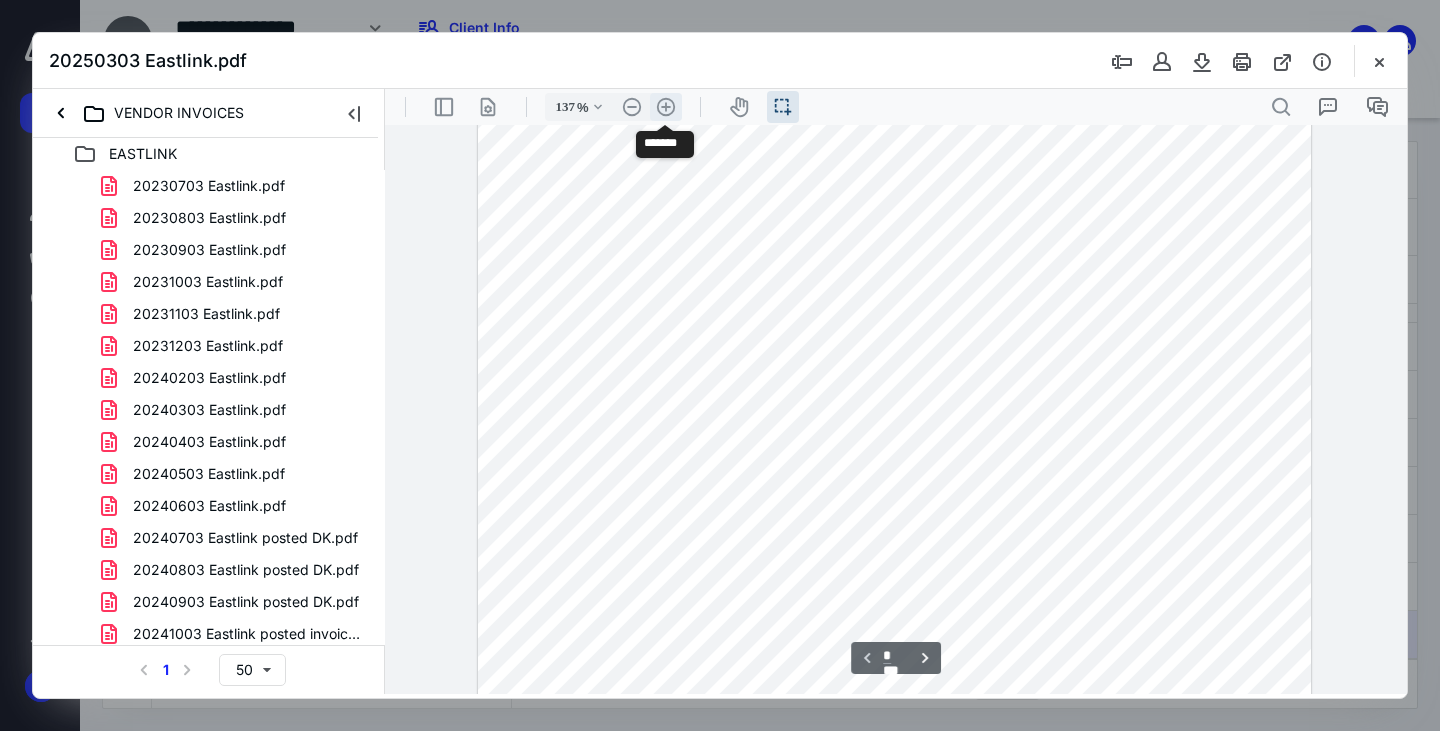 click on ".cls-1{fill:#abb0c4;} icon - header - zoom - in - line" at bounding box center (666, 107) 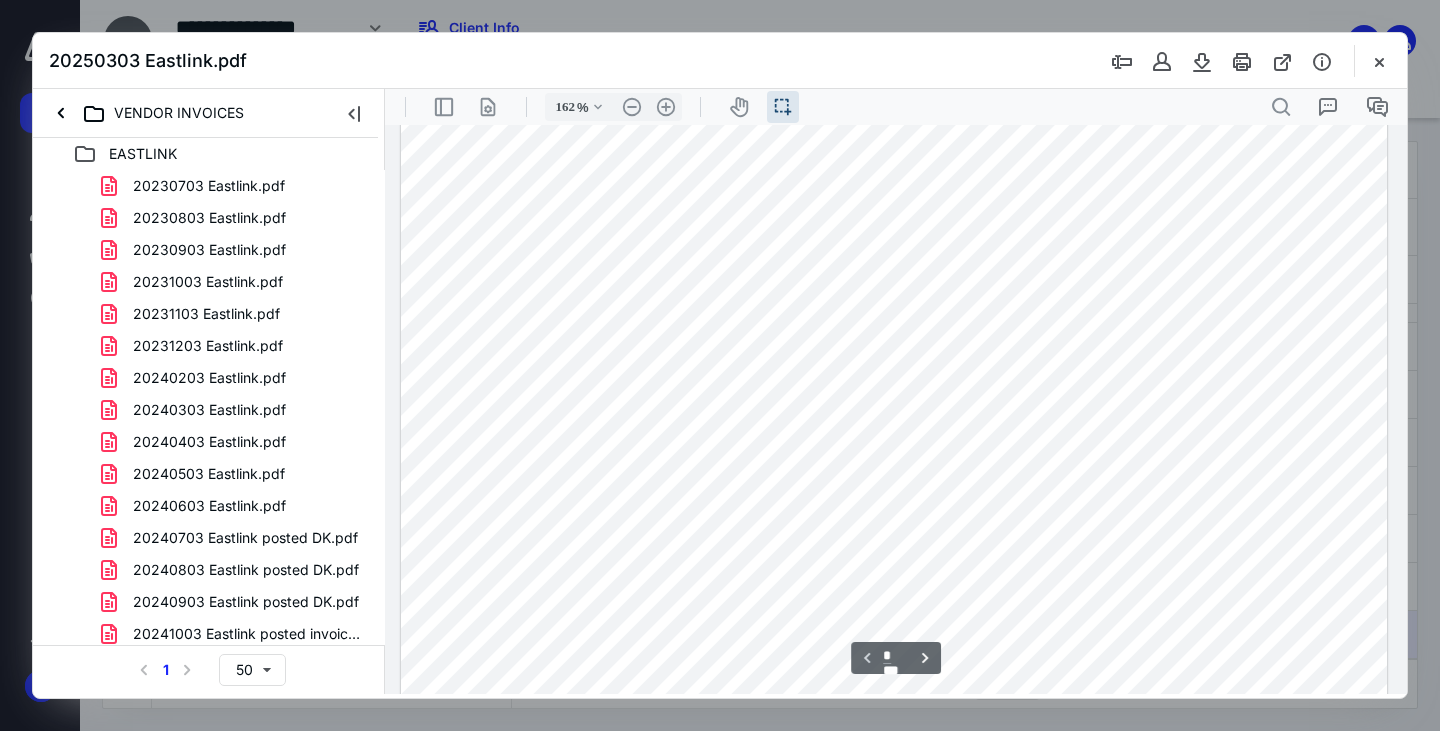 scroll, scrollTop: 24, scrollLeft: 0, axis: vertical 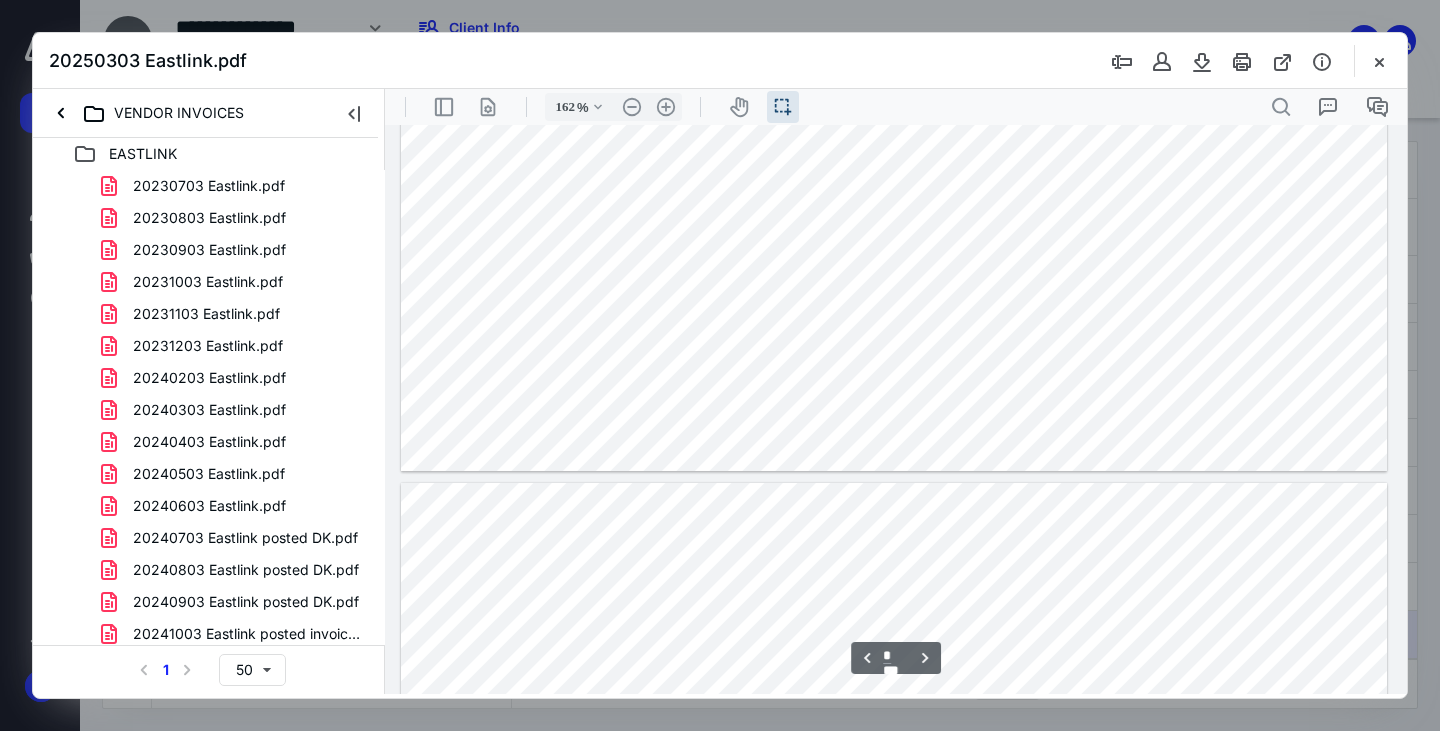 type on "*" 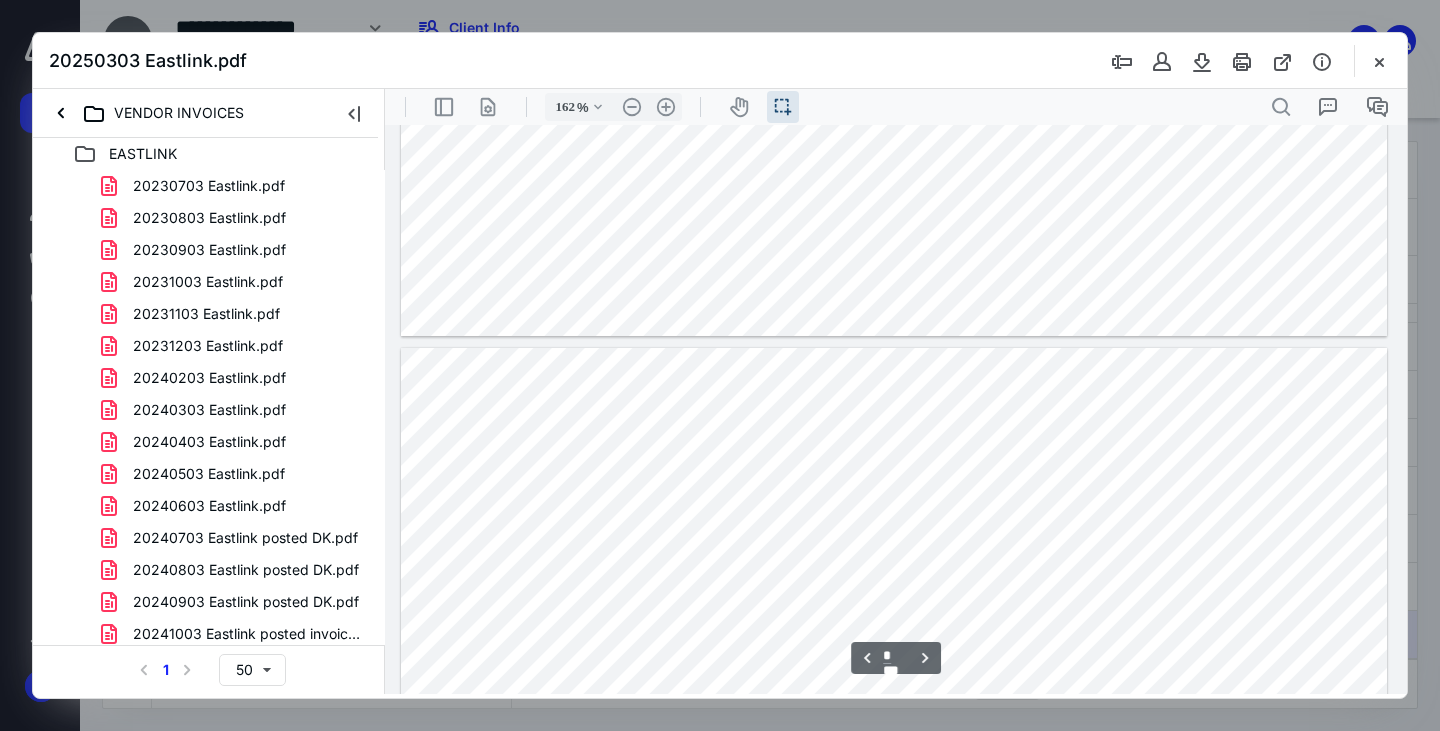 scroll, scrollTop: 2724, scrollLeft: 0, axis: vertical 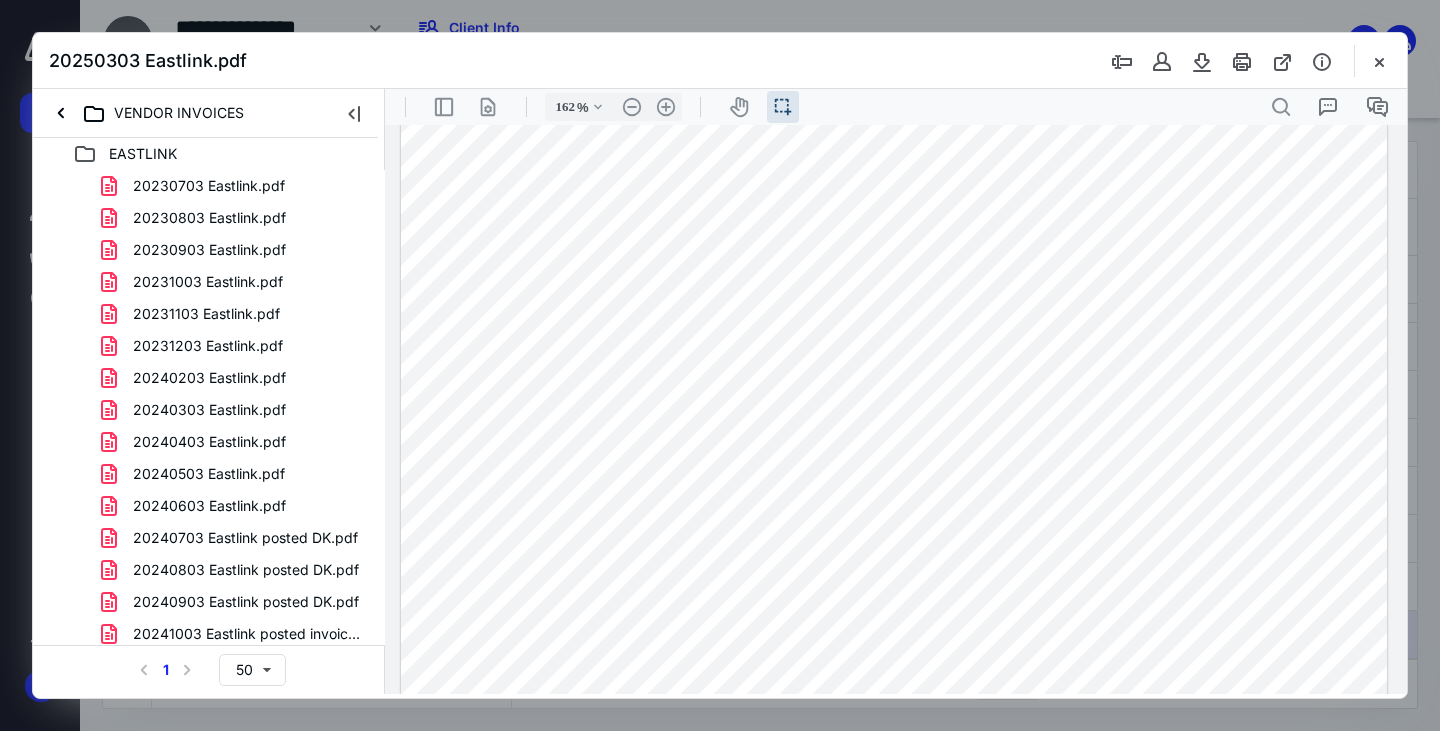 drag, startPoint x: 1372, startPoint y: 63, endPoint x: 1357, endPoint y: 70, distance: 16.552946 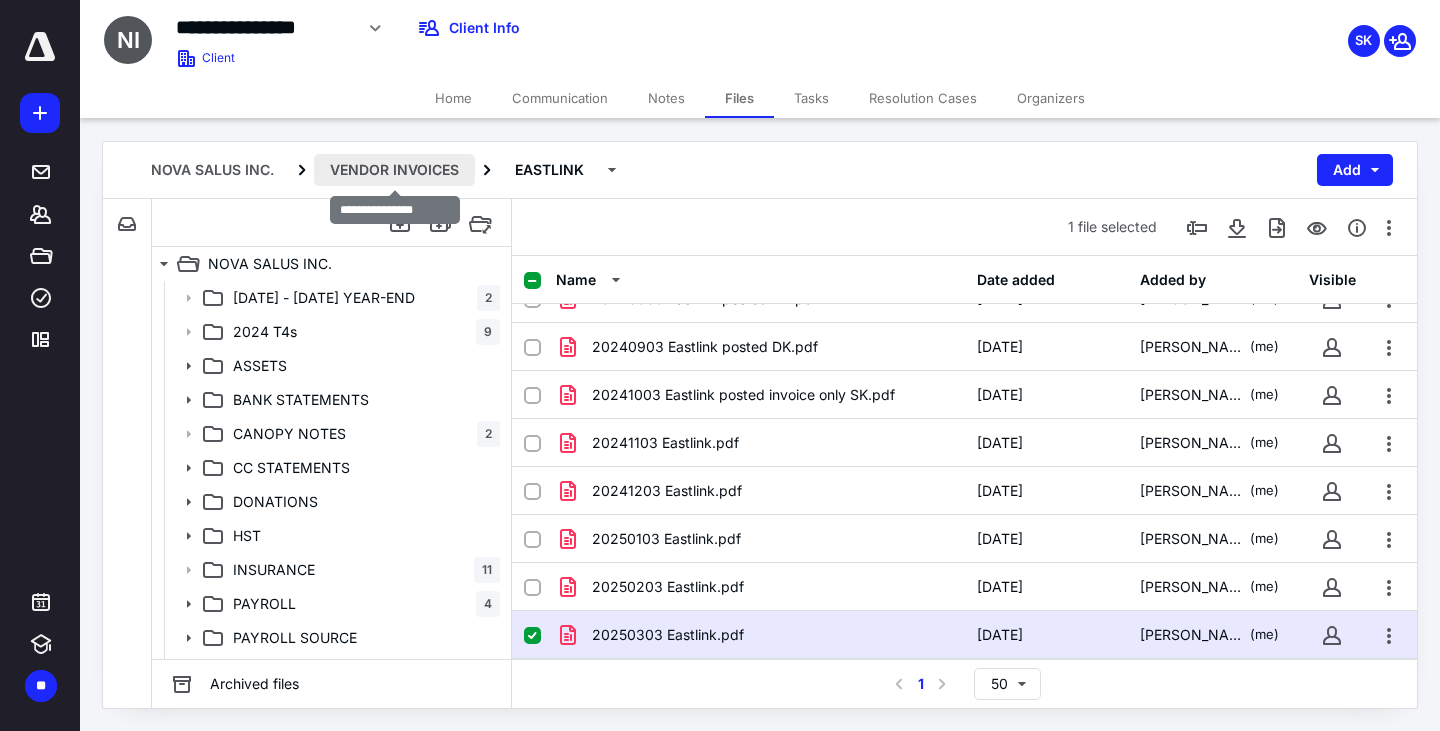 click on "VENDOR INVOICES" at bounding box center (394, 170) 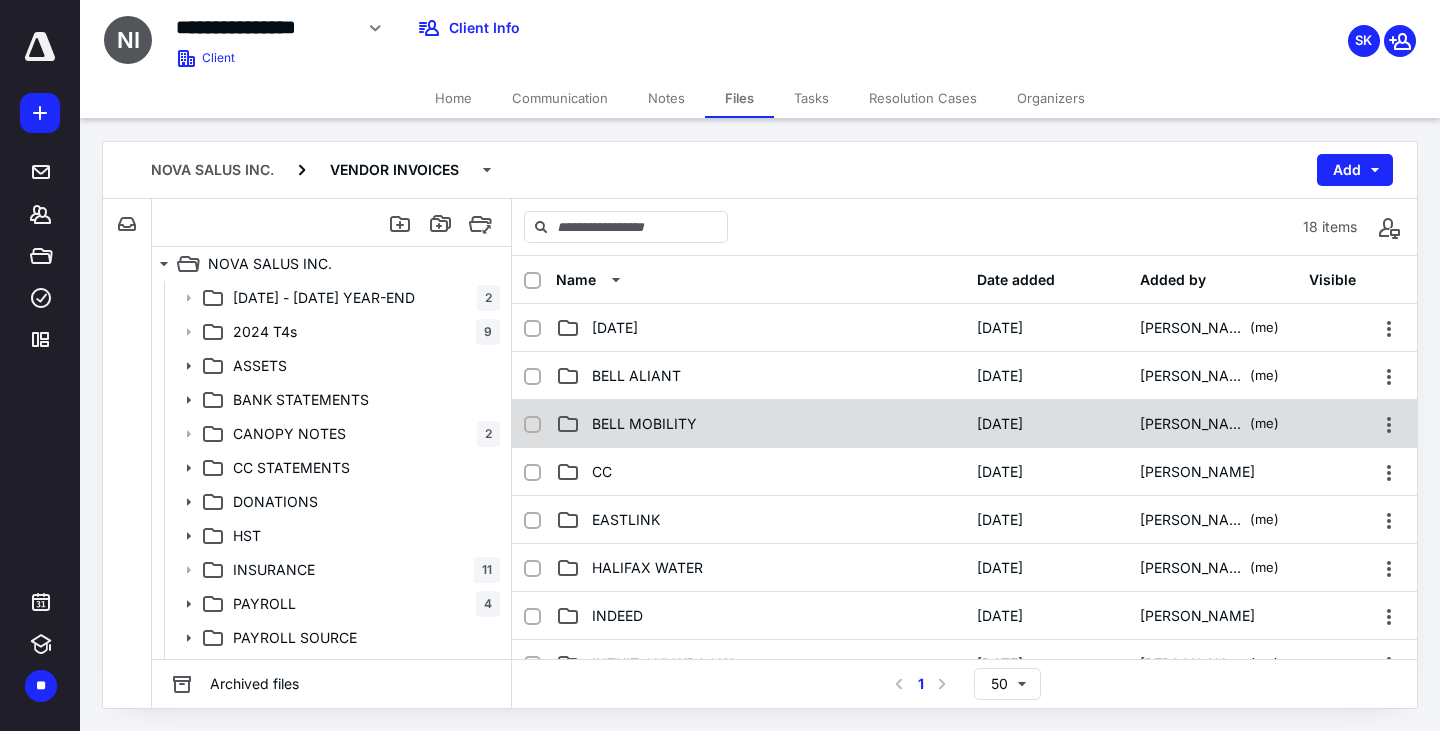 click on "BELL MOBILITY [DATE] [PERSON_NAME]  (me)" at bounding box center (964, 424) 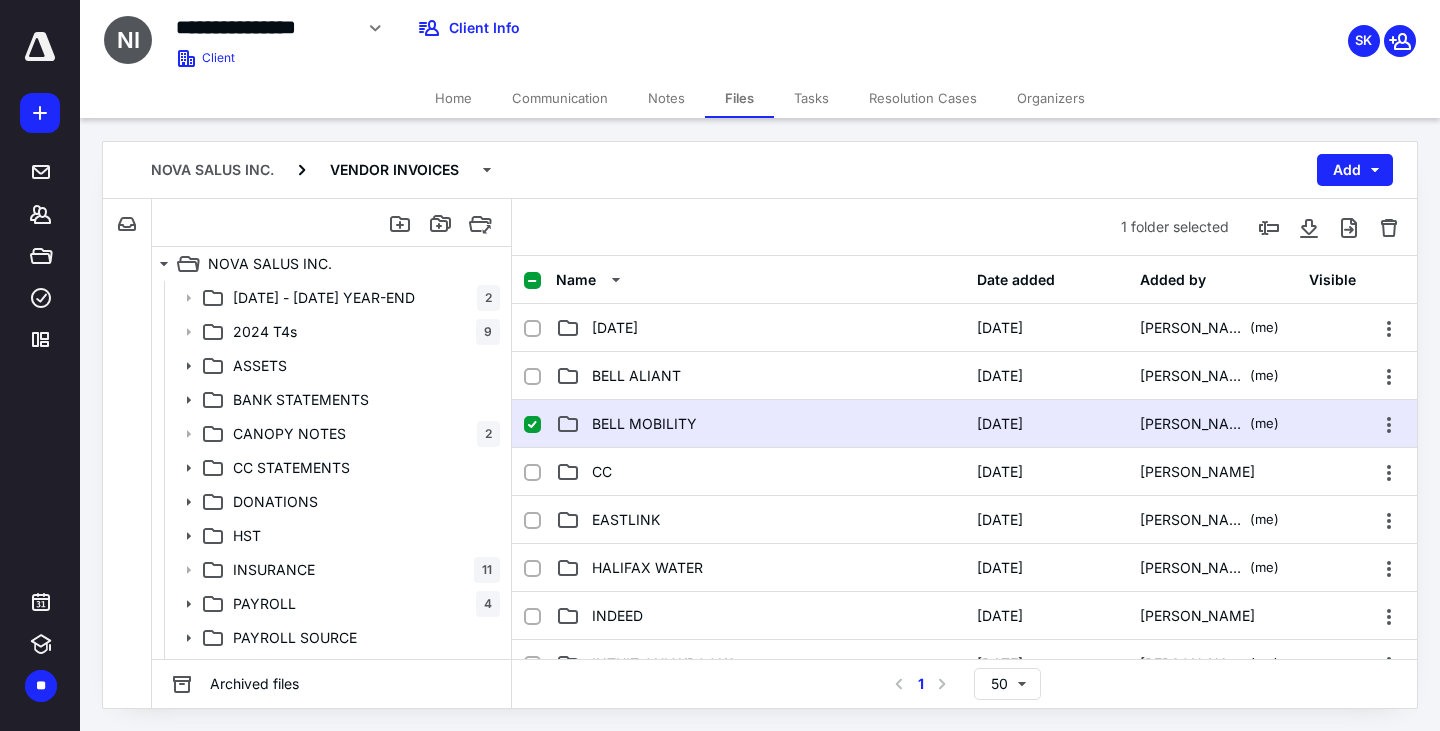 click on "BELL MOBILITY [DATE] [PERSON_NAME]  (me)" at bounding box center [964, 424] 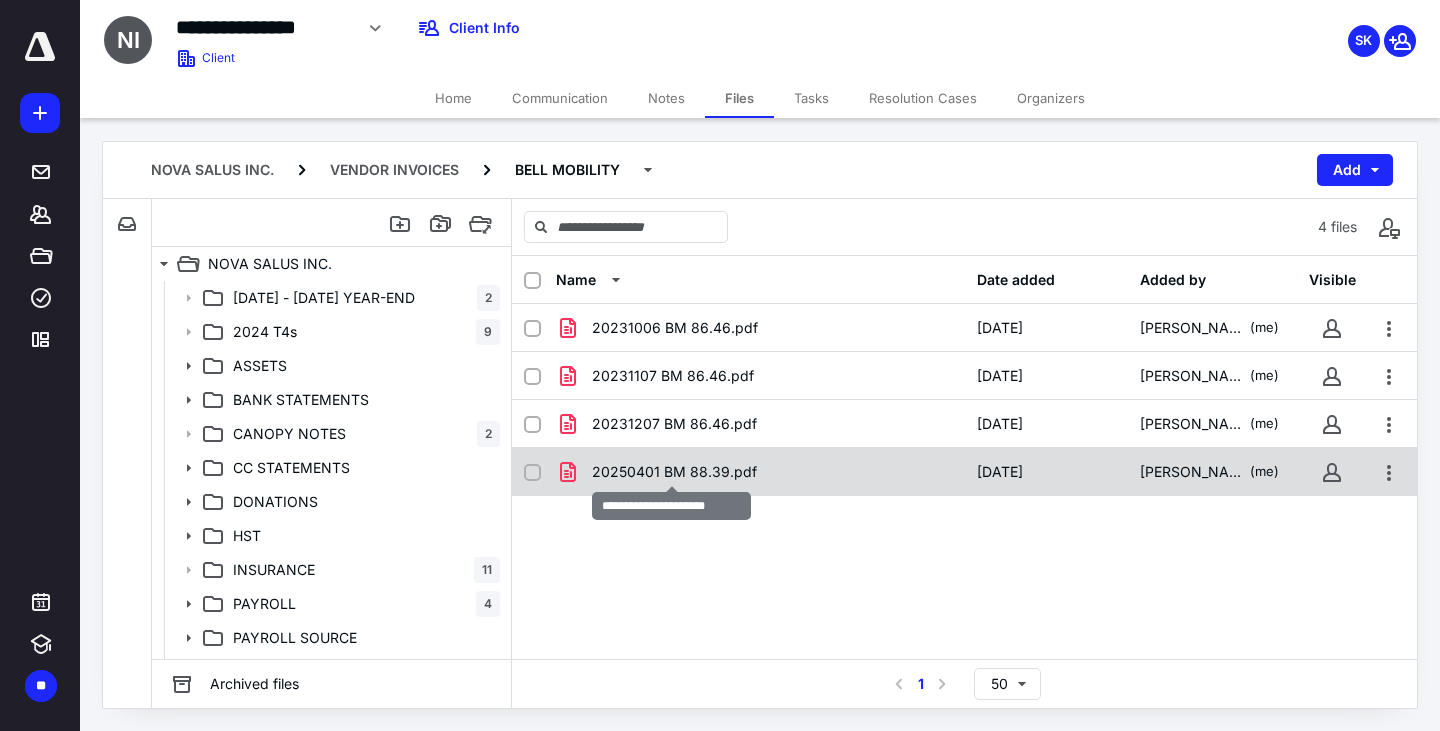 click on "20250401 BM 88.39.pdf" at bounding box center (674, 472) 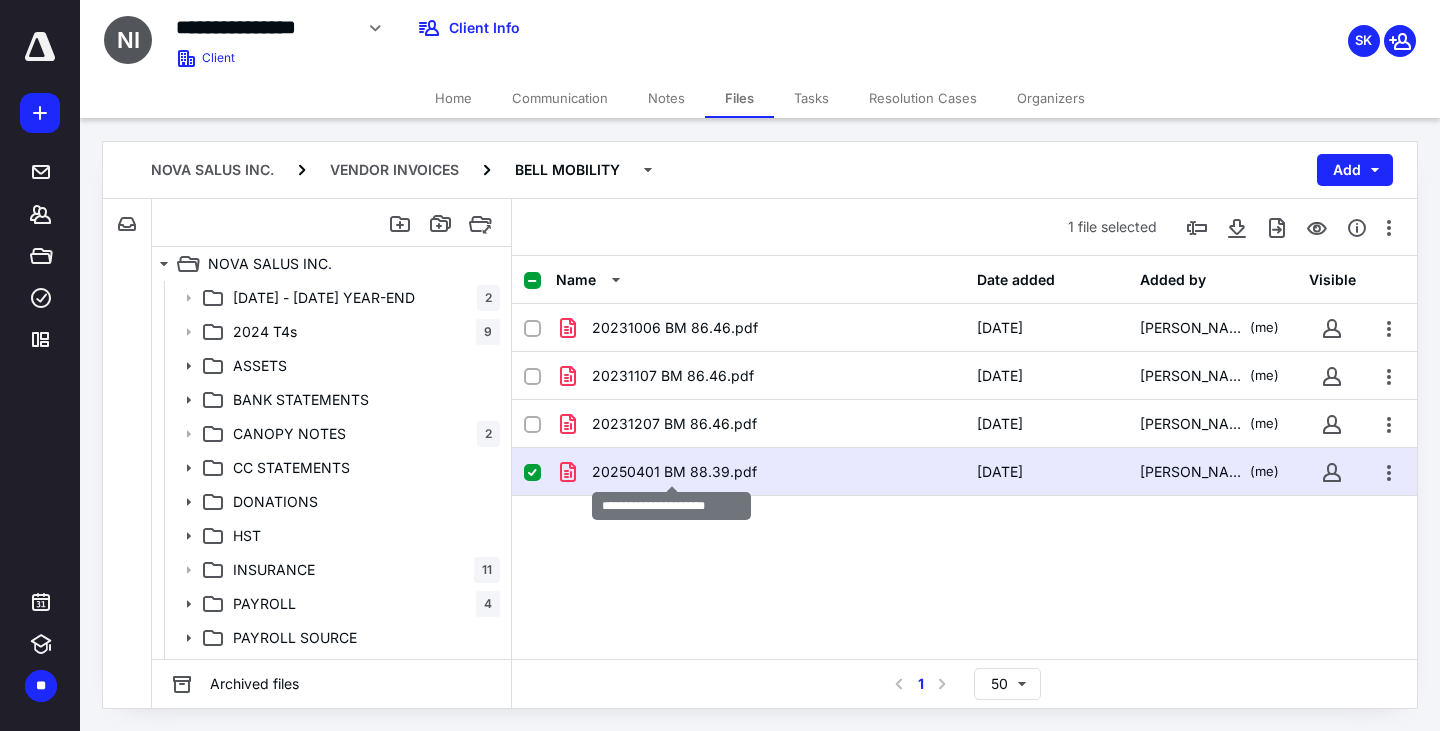 click on "20250401 BM 88.39.pdf" at bounding box center [674, 472] 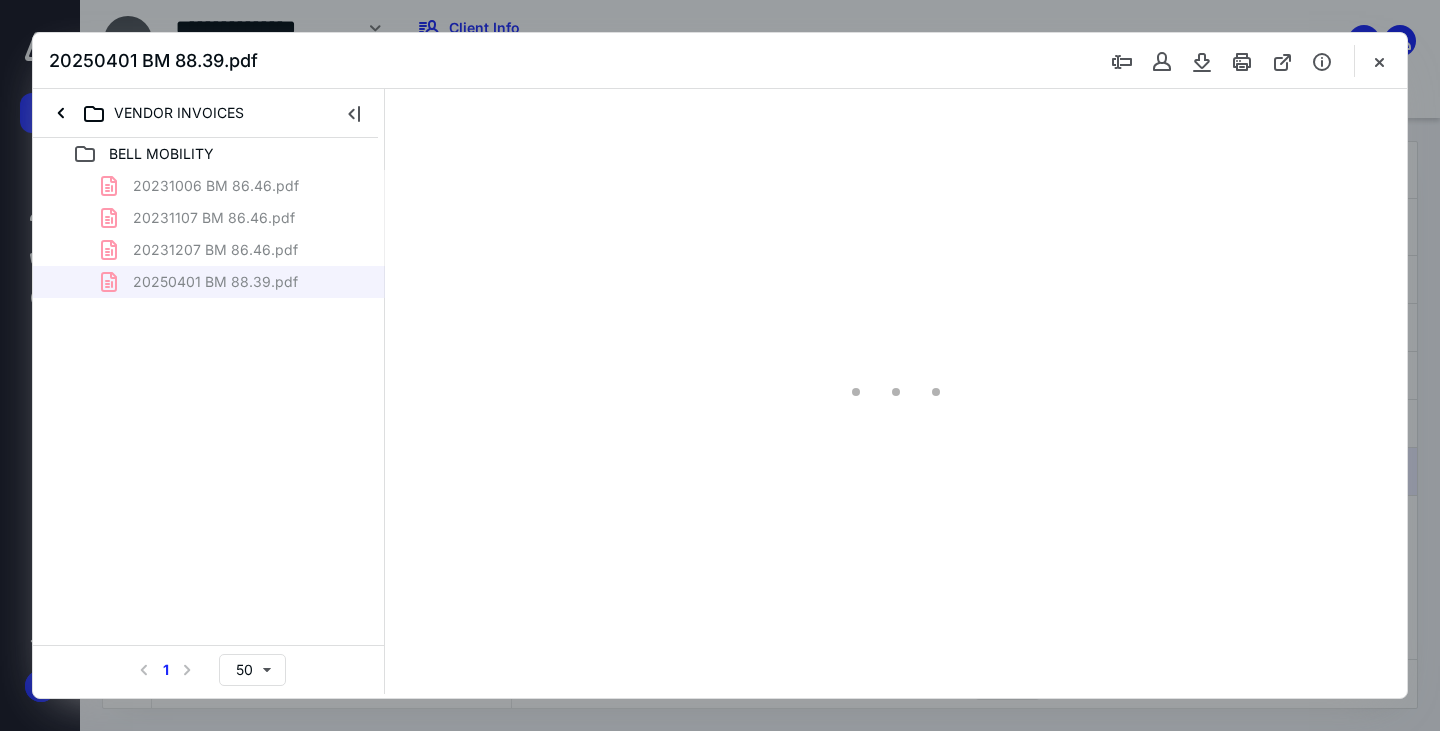 scroll, scrollTop: 0, scrollLeft: 0, axis: both 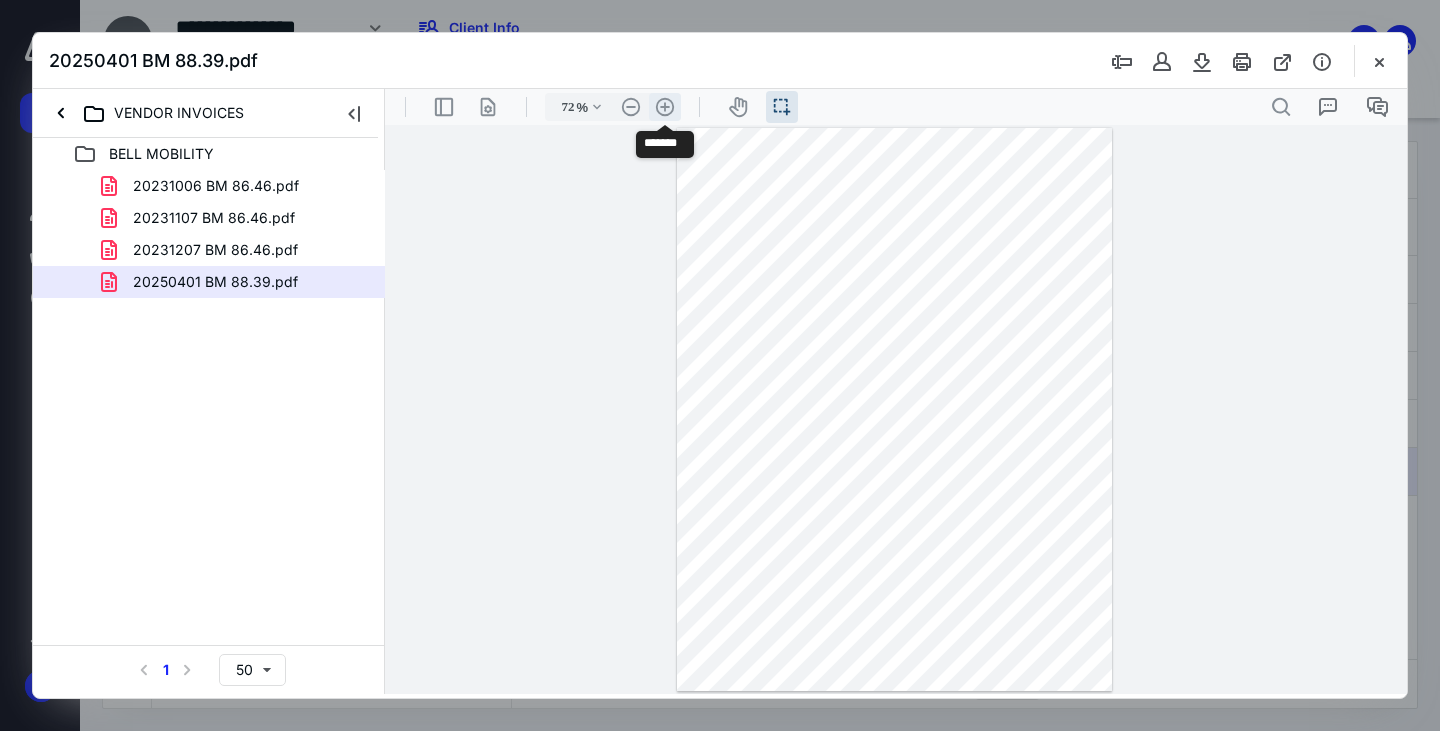 click on ".cls-1{fill:#abb0c4;} icon - header - zoom - in - line" at bounding box center (665, 107) 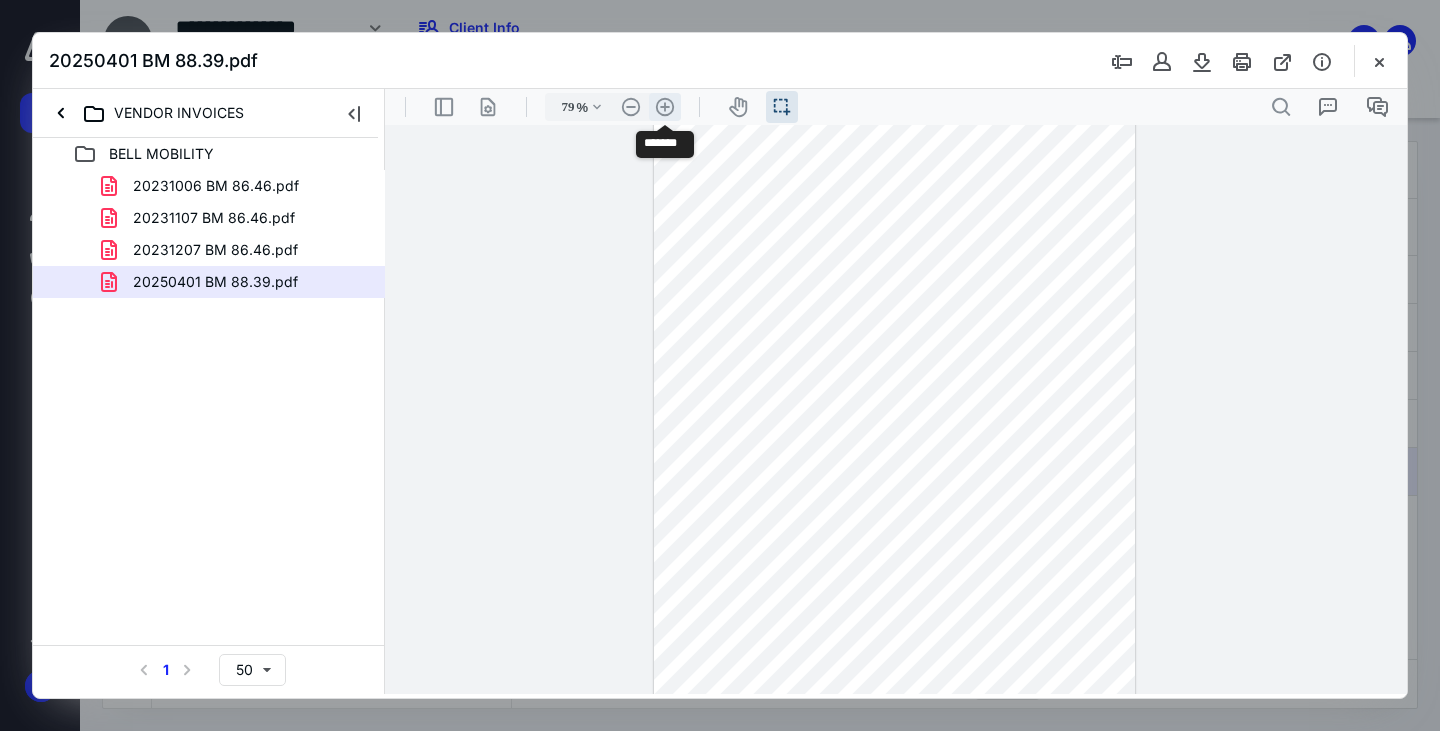 click on ".cls-1{fill:#abb0c4;} icon - header - zoom - in - line" at bounding box center [665, 107] 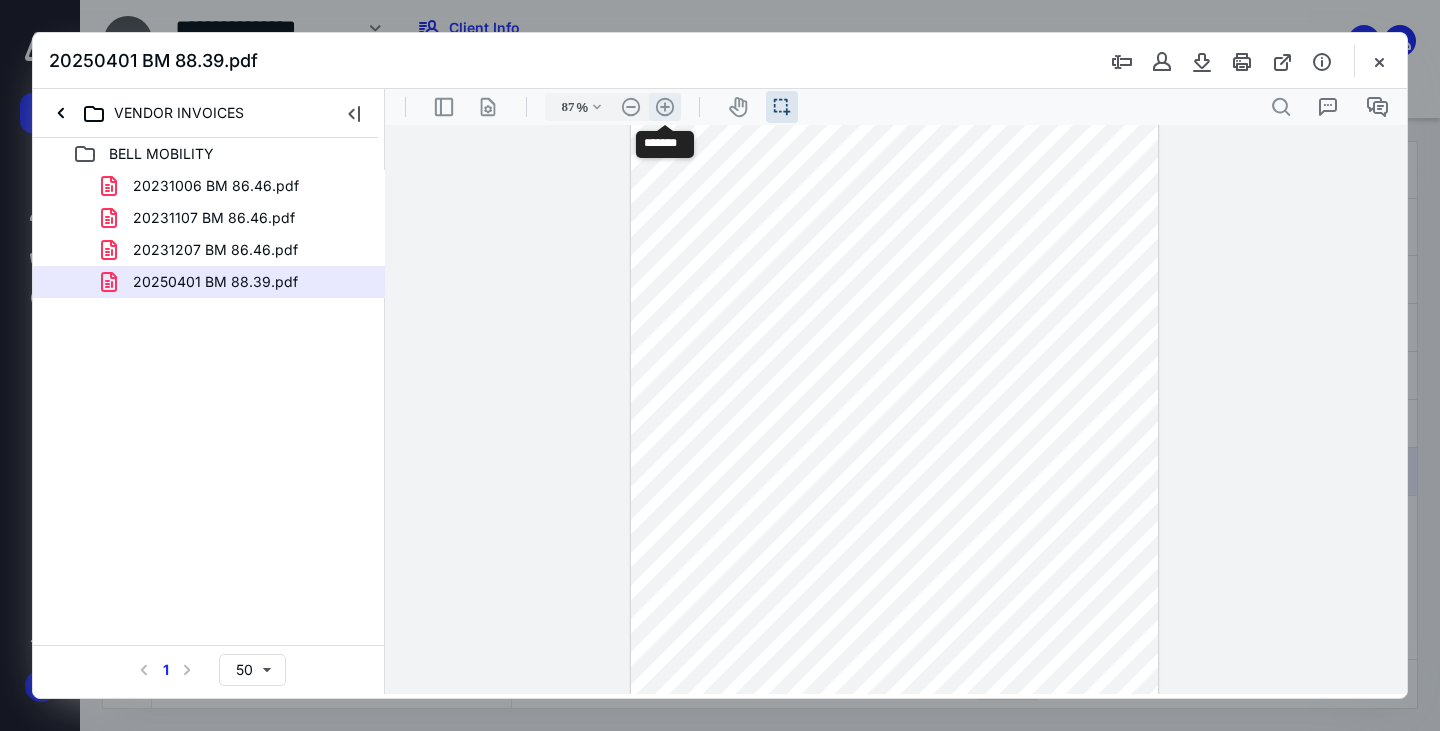 click on ".cls-1{fill:#abb0c4;} icon - header - zoom - in - line" at bounding box center [665, 107] 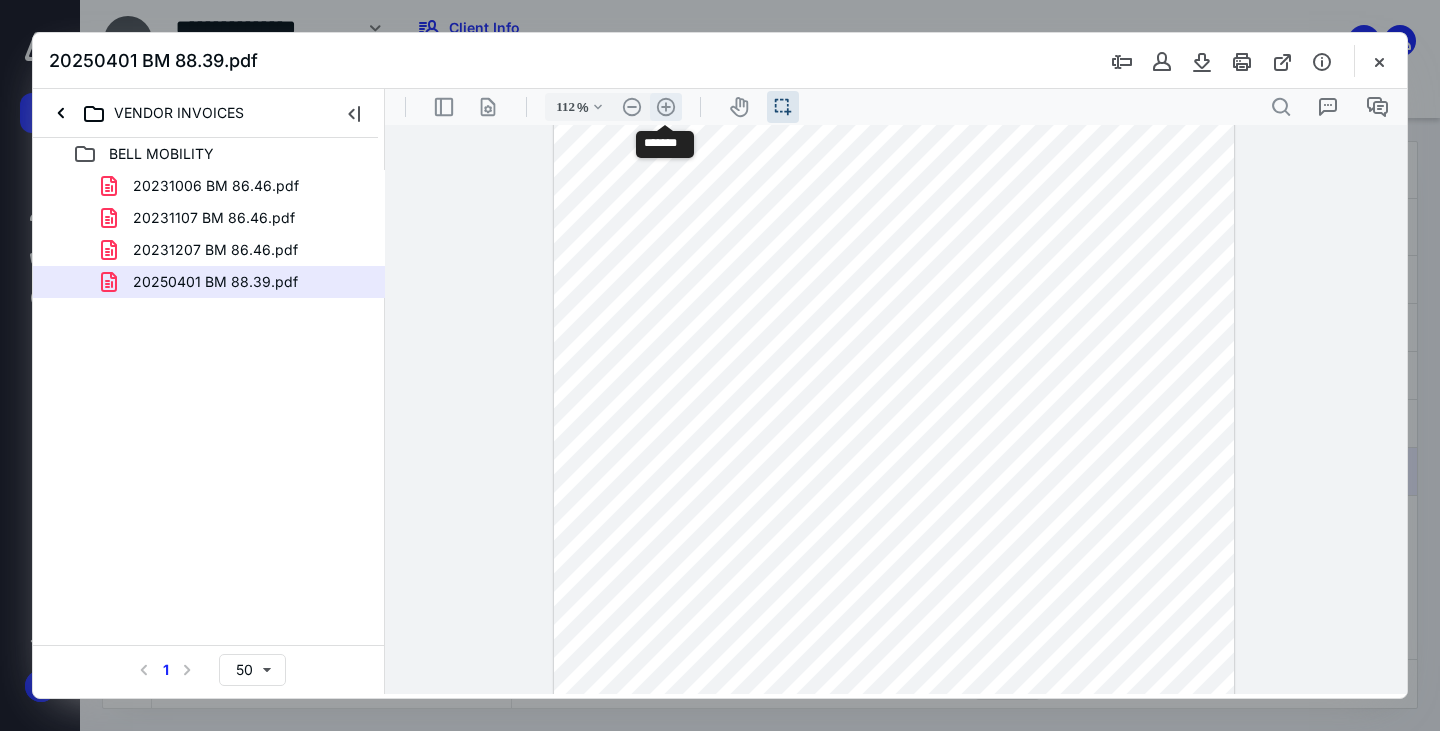 click on ".cls-1{fill:#abb0c4;} icon - header - zoom - in - line" at bounding box center [666, 107] 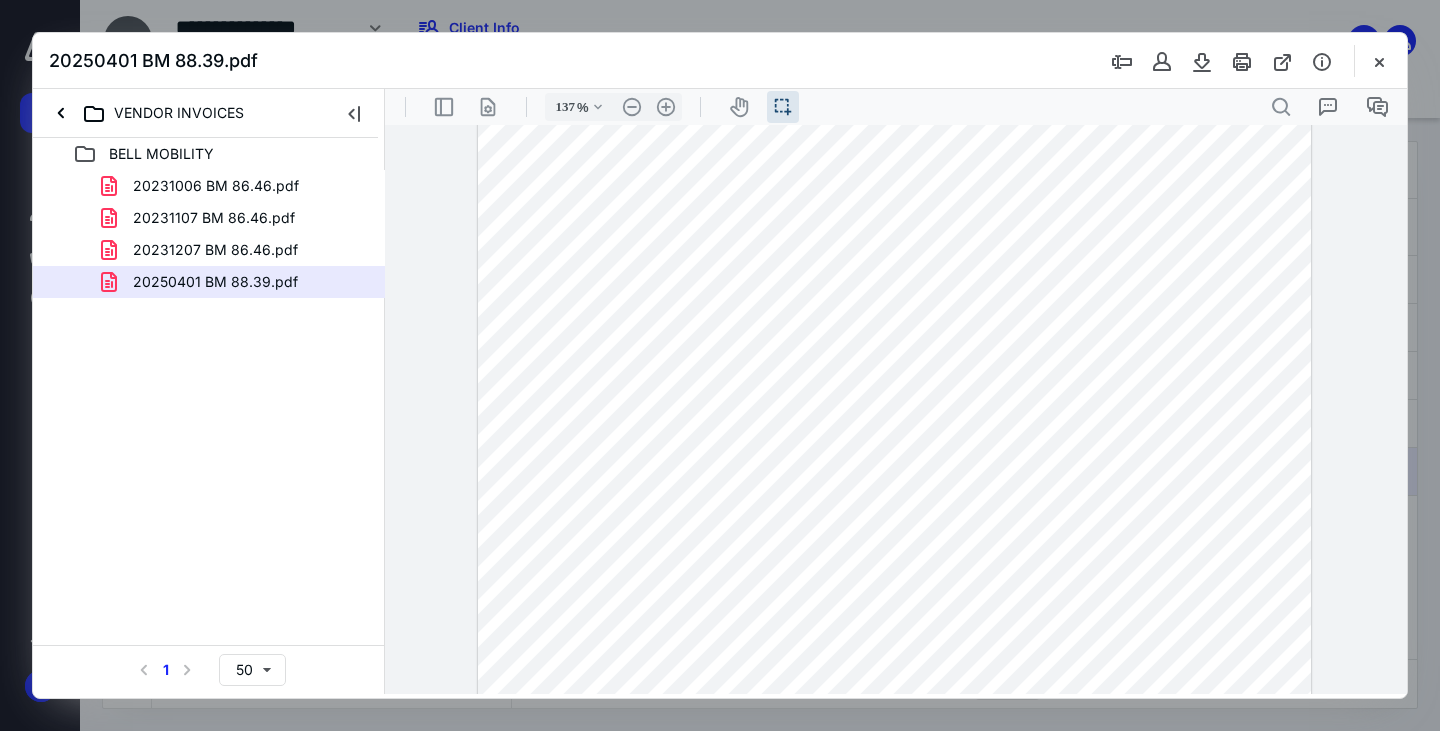 scroll, scrollTop: 44, scrollLeft: 0, axis: vertical 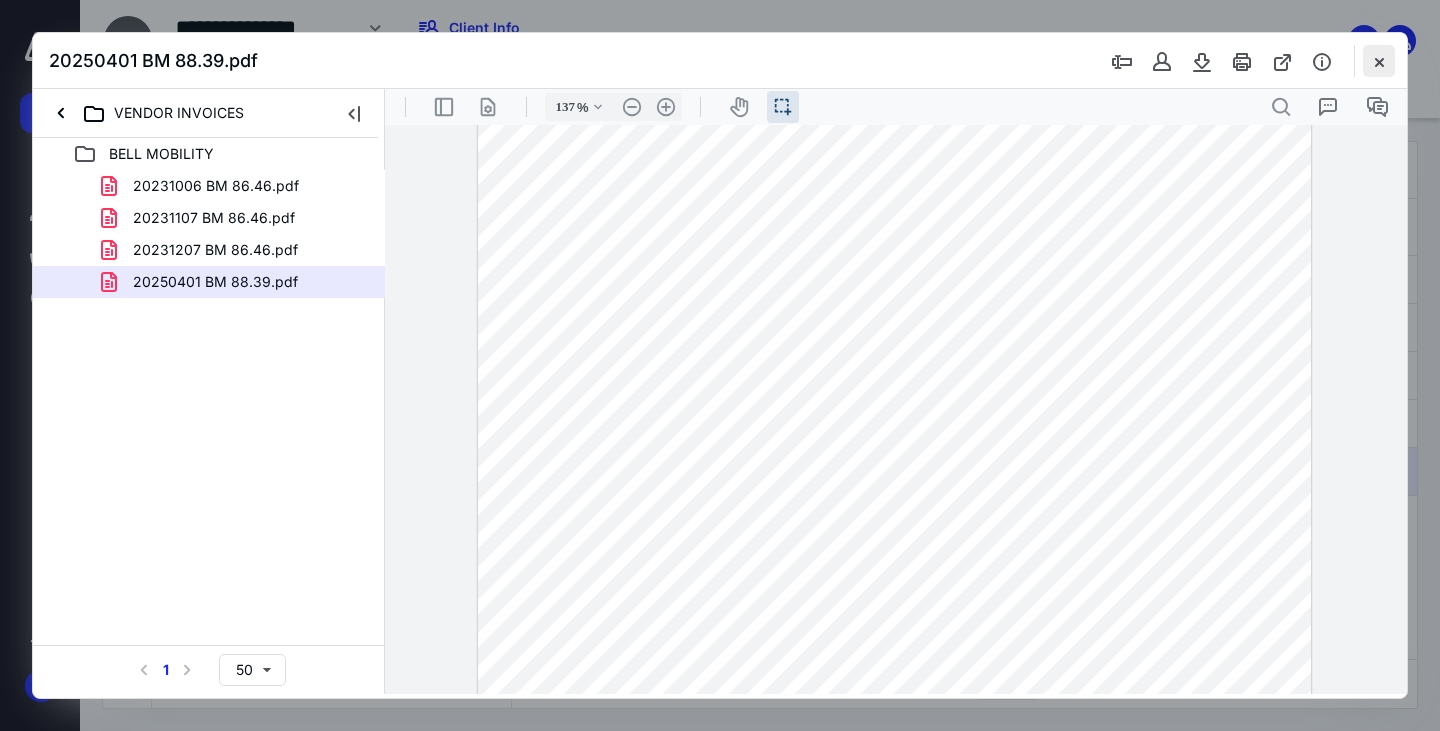 click at bounding box center (1379, 61) 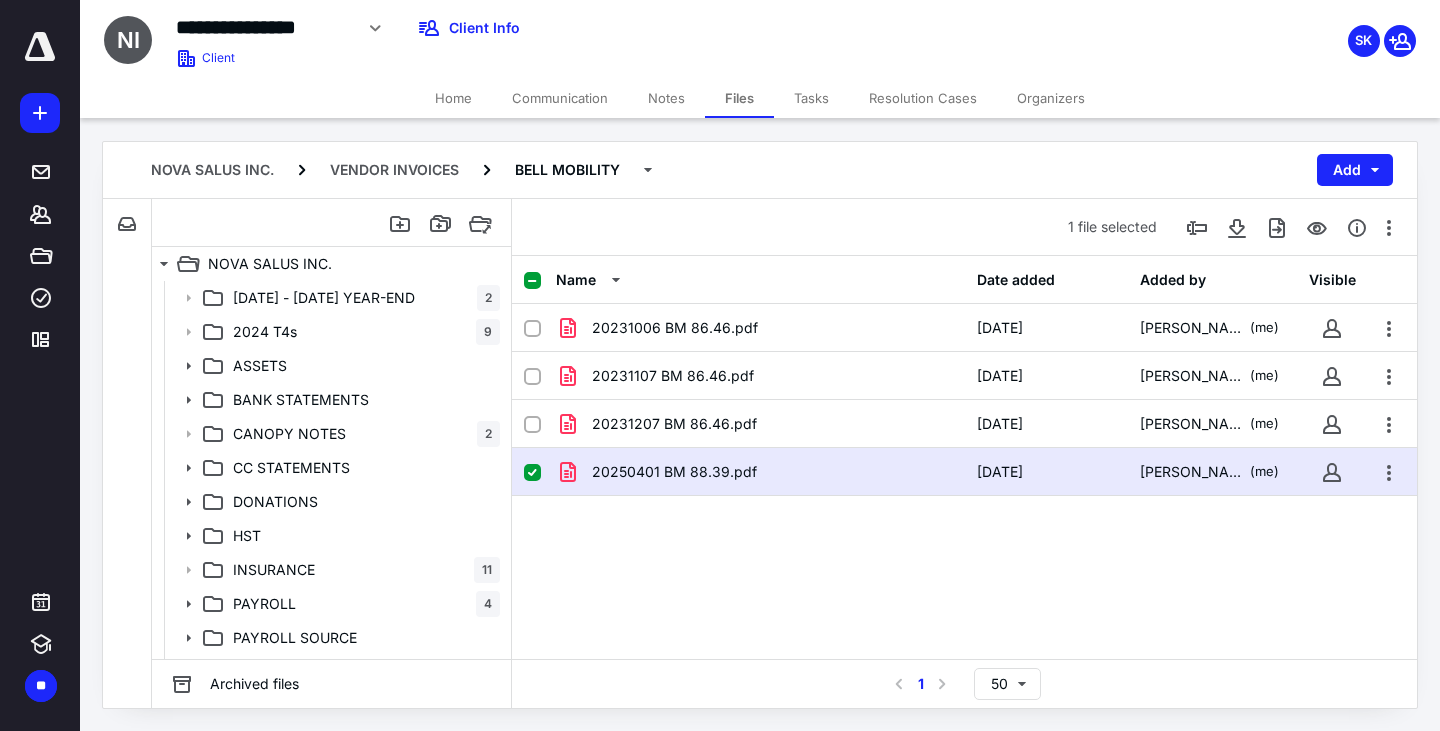 click on "20250401 BM 88.39.pdf" at bounding box center (674, 472) 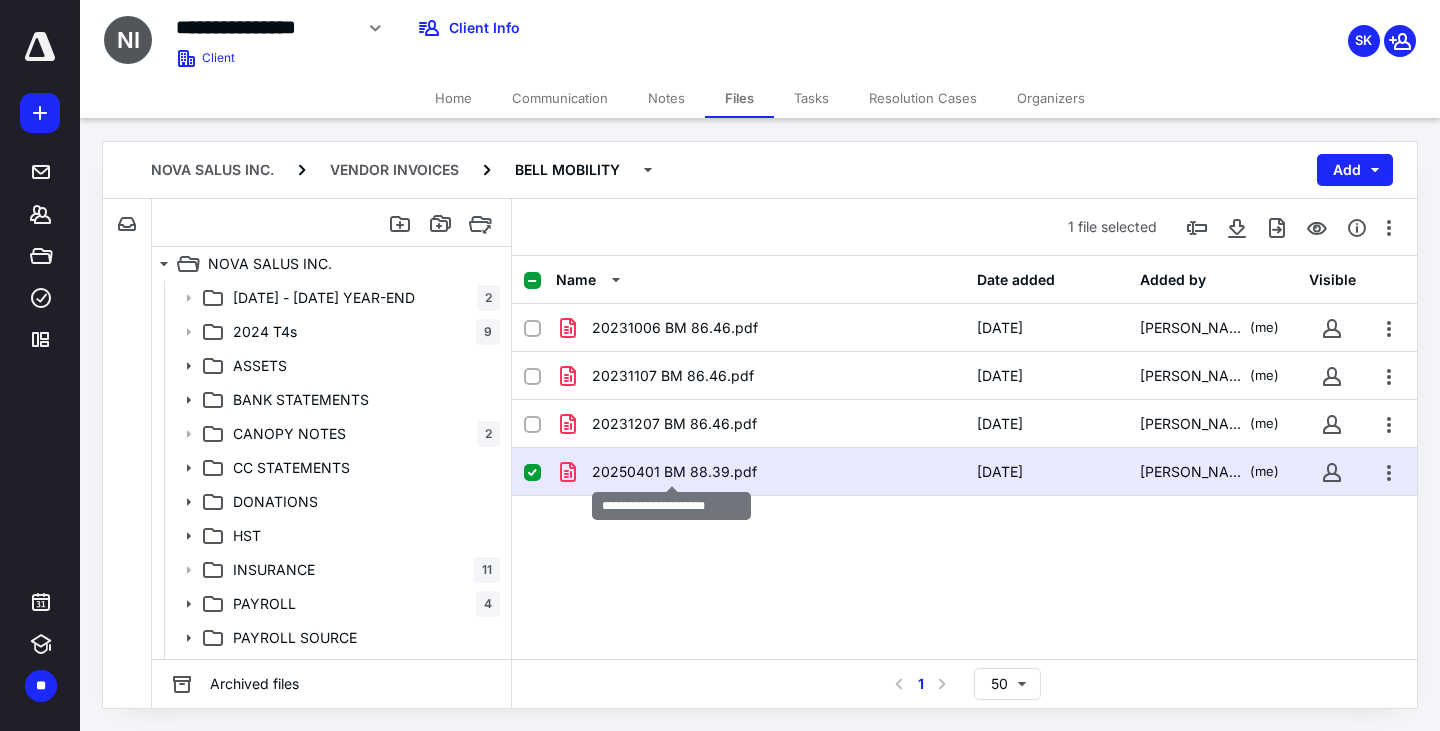 click on "20250401 BM 88.39.pdf" at bounding box center [674, 472] 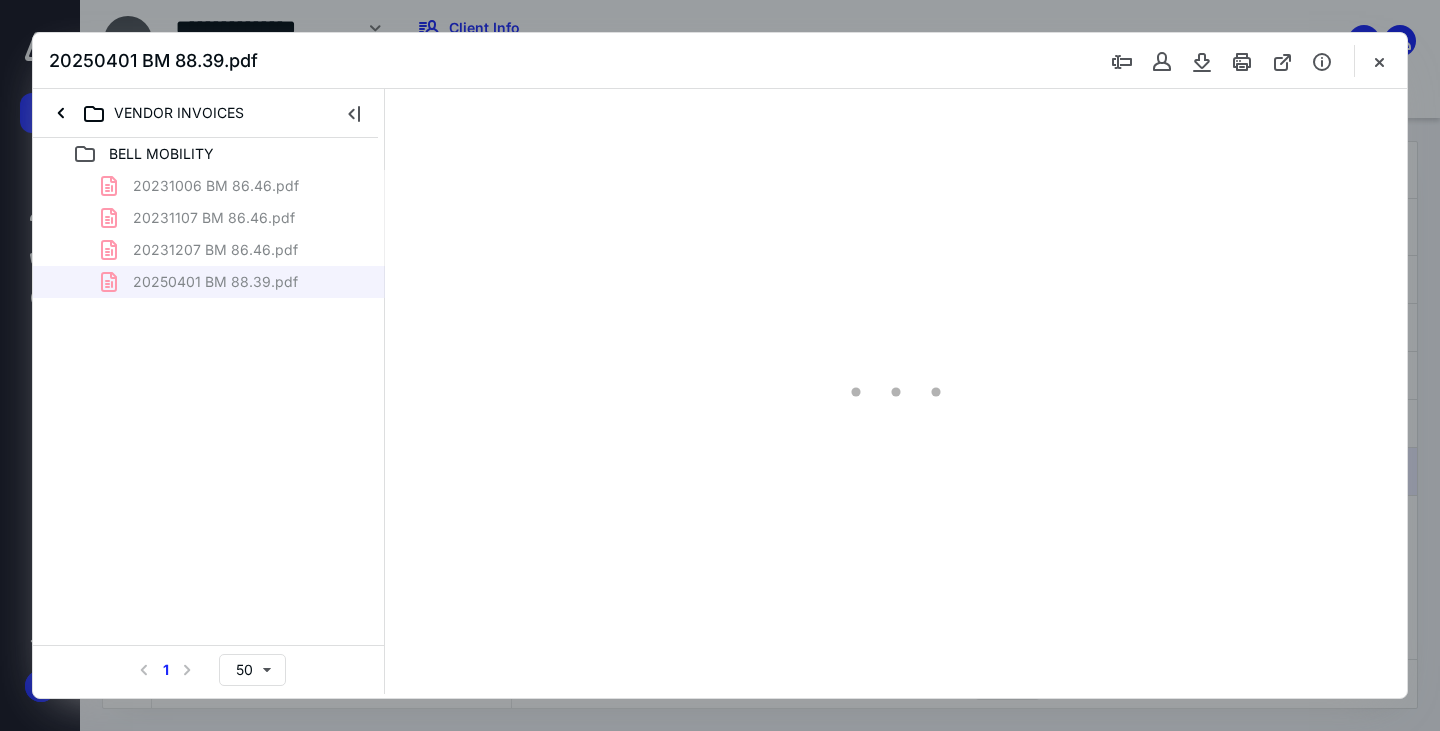 scroll, scrollTop: 0, scrollLeft: 0, axis: both 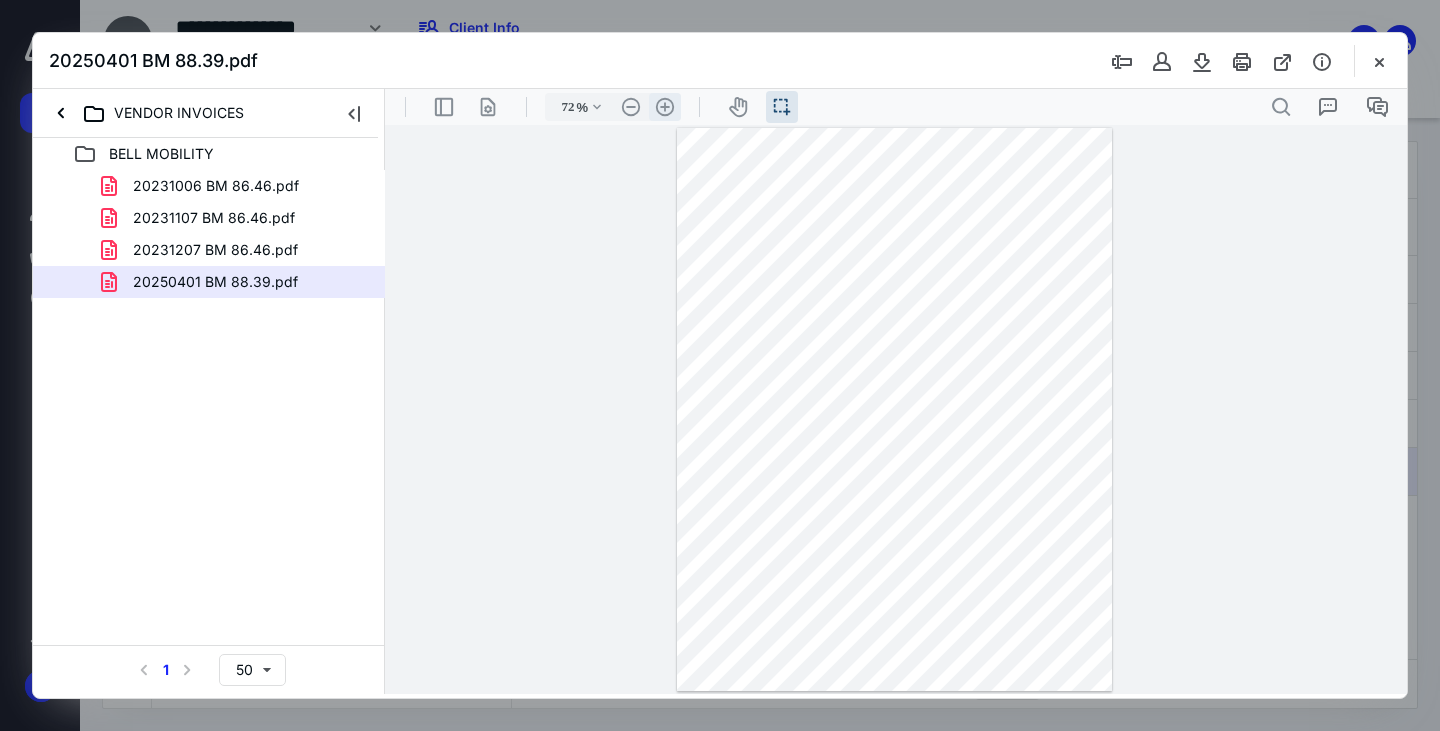 click on ".cls-1{fill:#abb0c4;} icon - header - zoom - in - line" at bounding box center (665, 107) 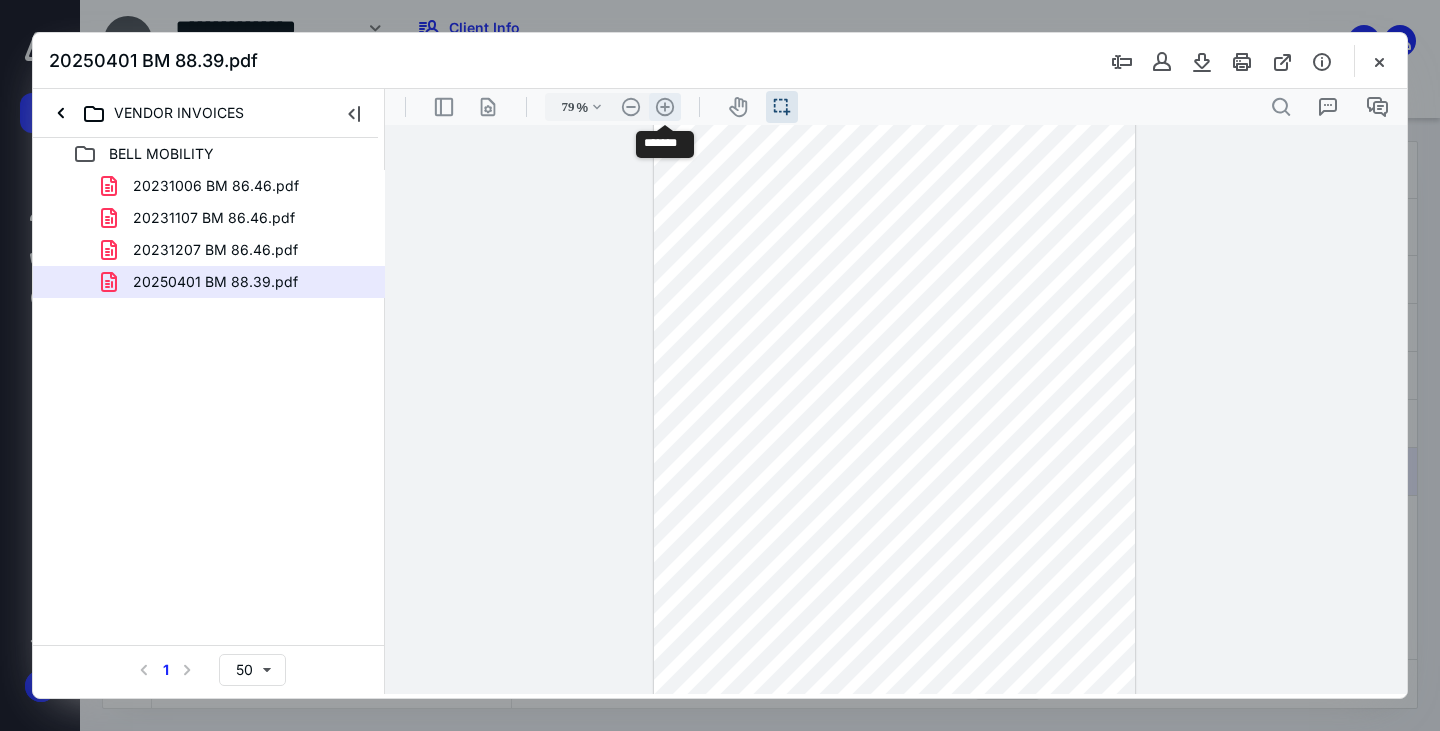 click on ".cls-1{fill:#abb0c4;} icon - header - zoom - in - line" at bounding box center [665, 107] 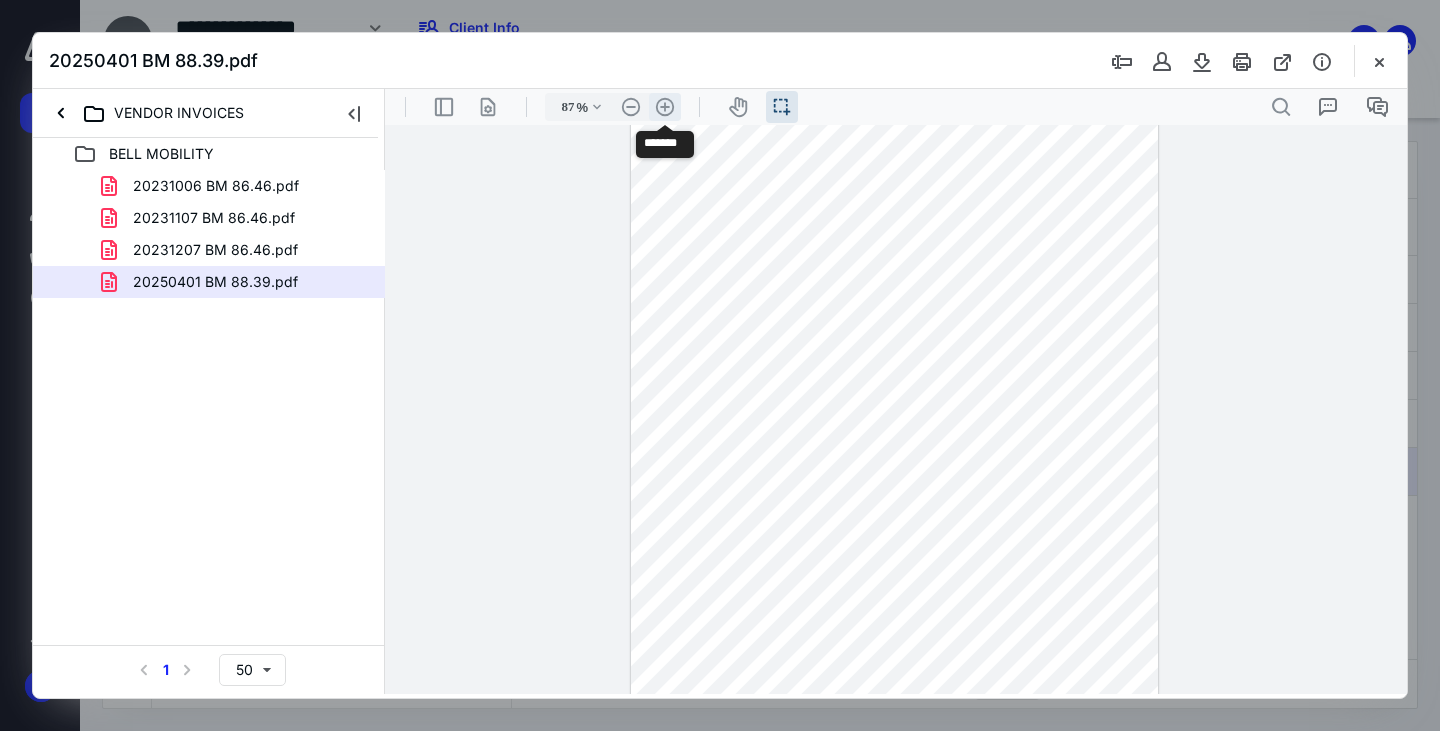click on ".cls-1{fill:#abb0c4;} icon - header - zoom - in - line" at bounding box center [665, 107] 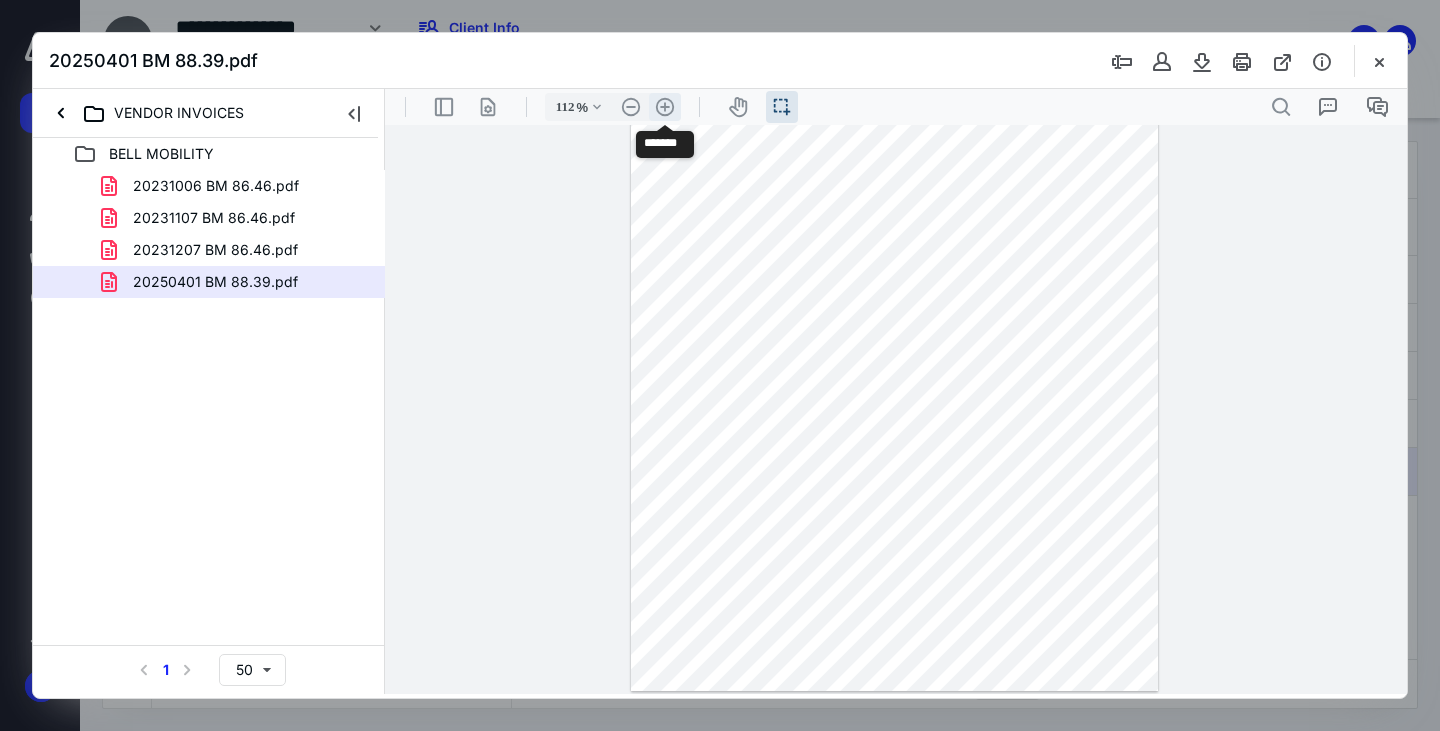 click on ".cls-1{fill:#abb0c4;} icon - header - zoom - in - line" at bounding box center [665, 107] 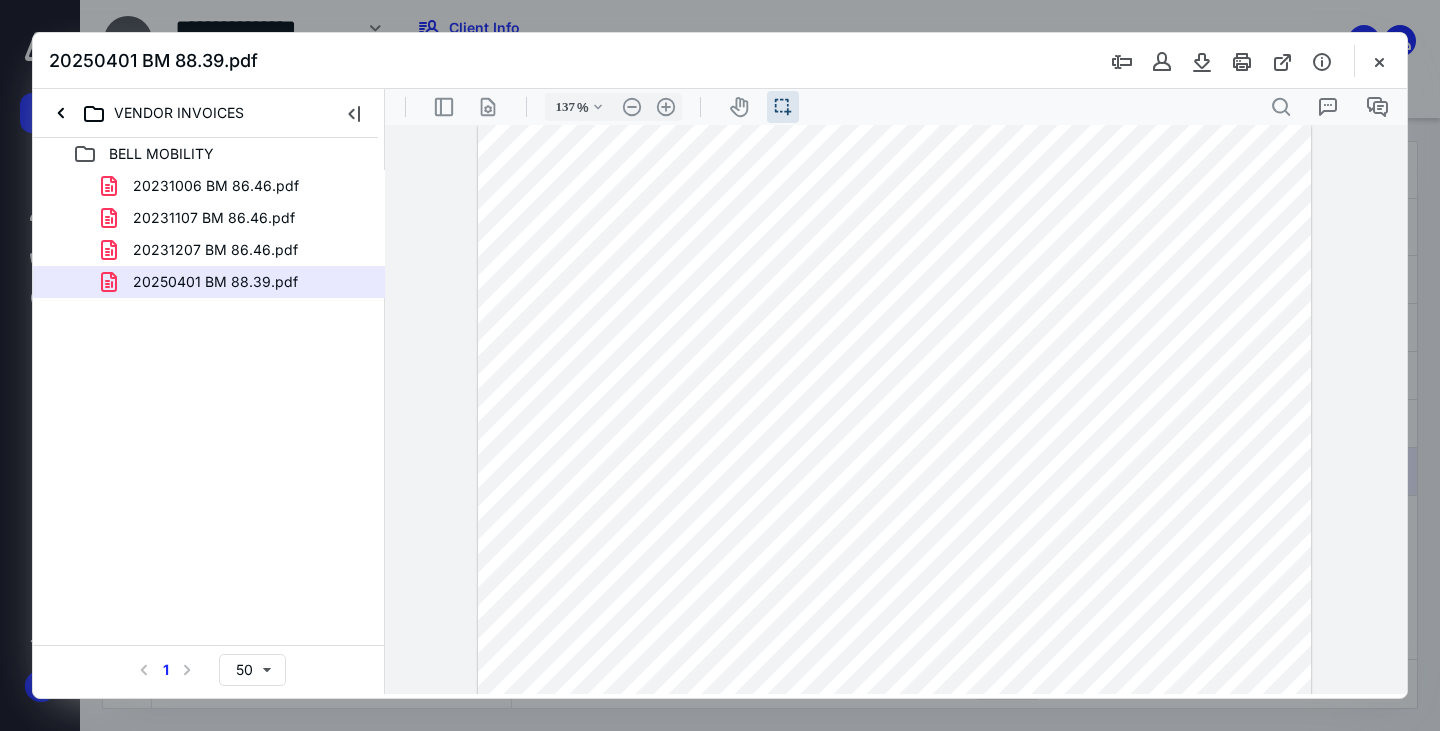 scroll, scrollTop: 0, scrollLeft: 0, axis: both 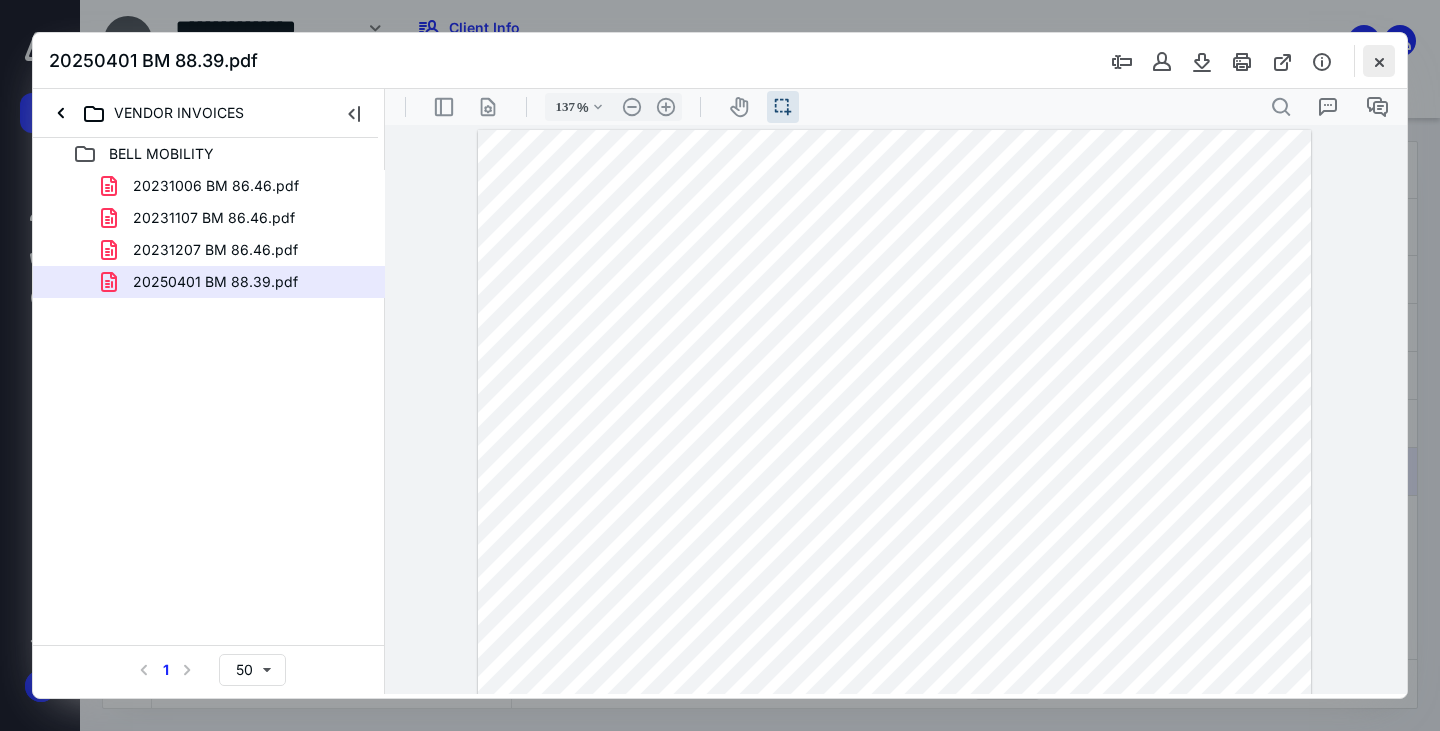 click at bounding box center (1379, 61) 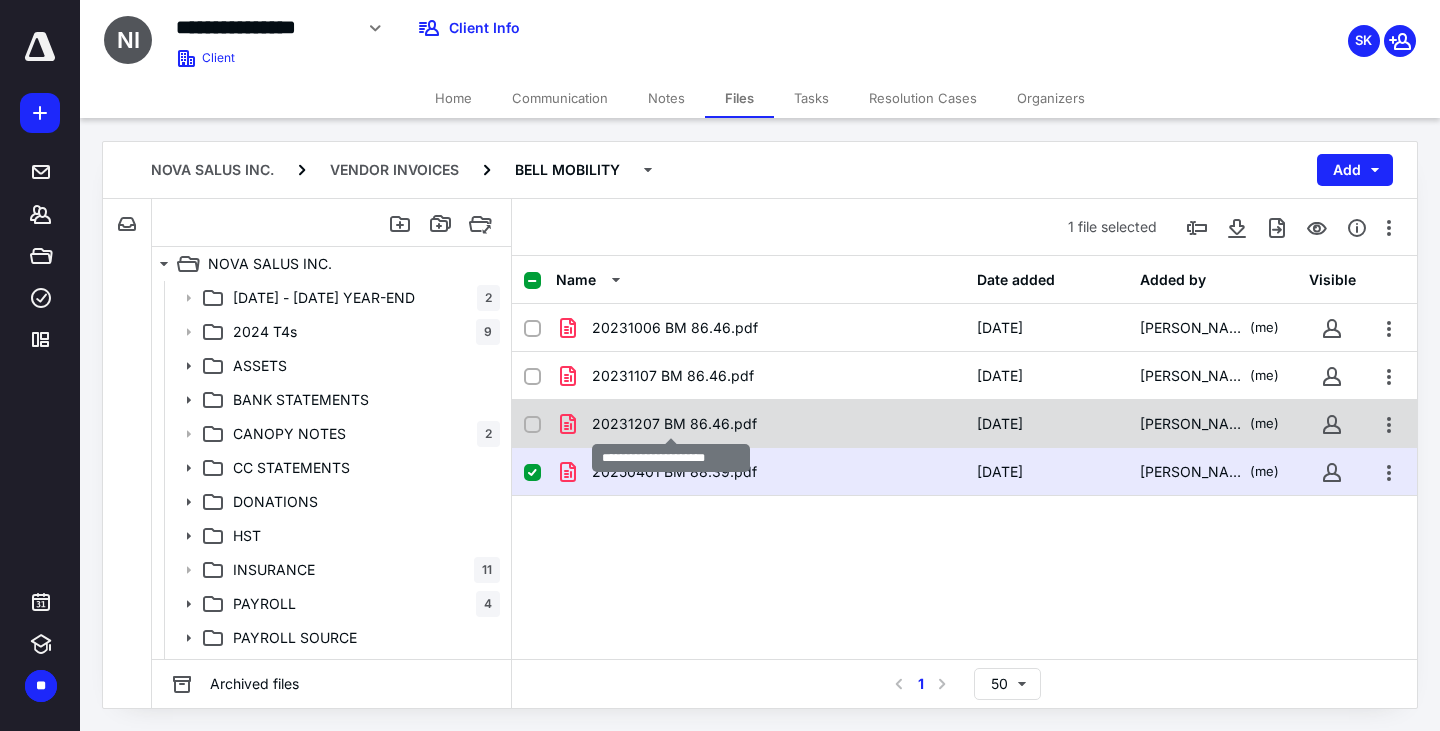 click on "20231207 BM 86.46.pdf" at bounding box center (674, 424) 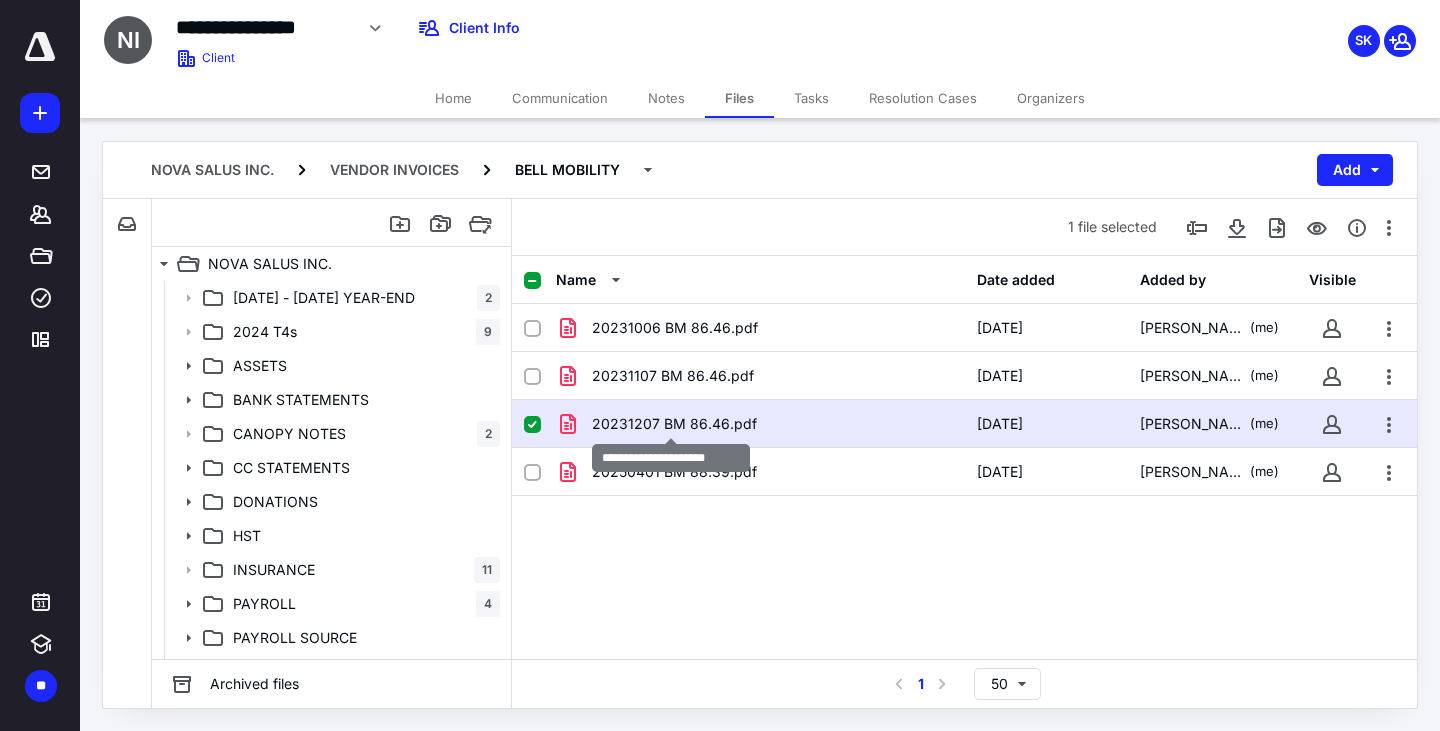 click on "20231207 BM 86.46.pdf" at bounding box center [674, 424] 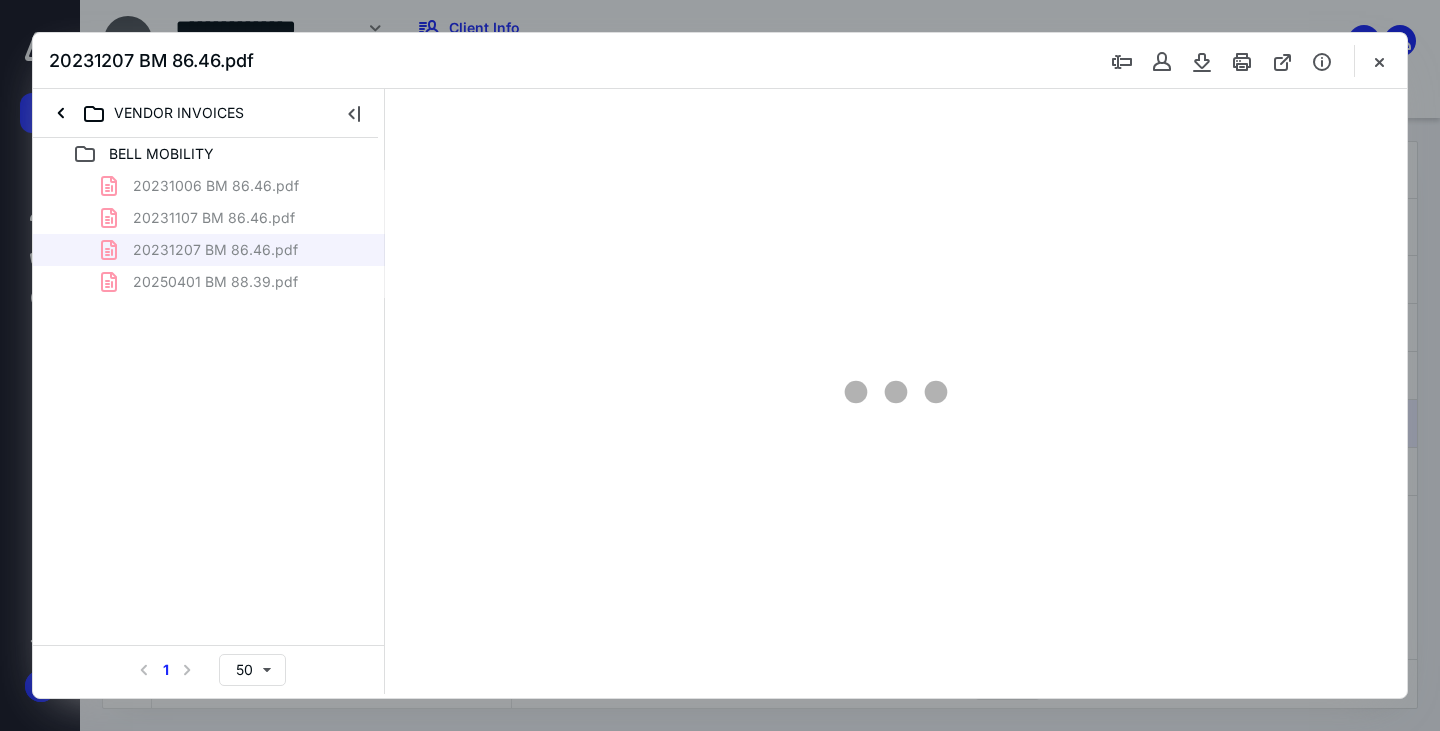 scroll, scrollTop: 0, scrollLeft: 0, axis: both 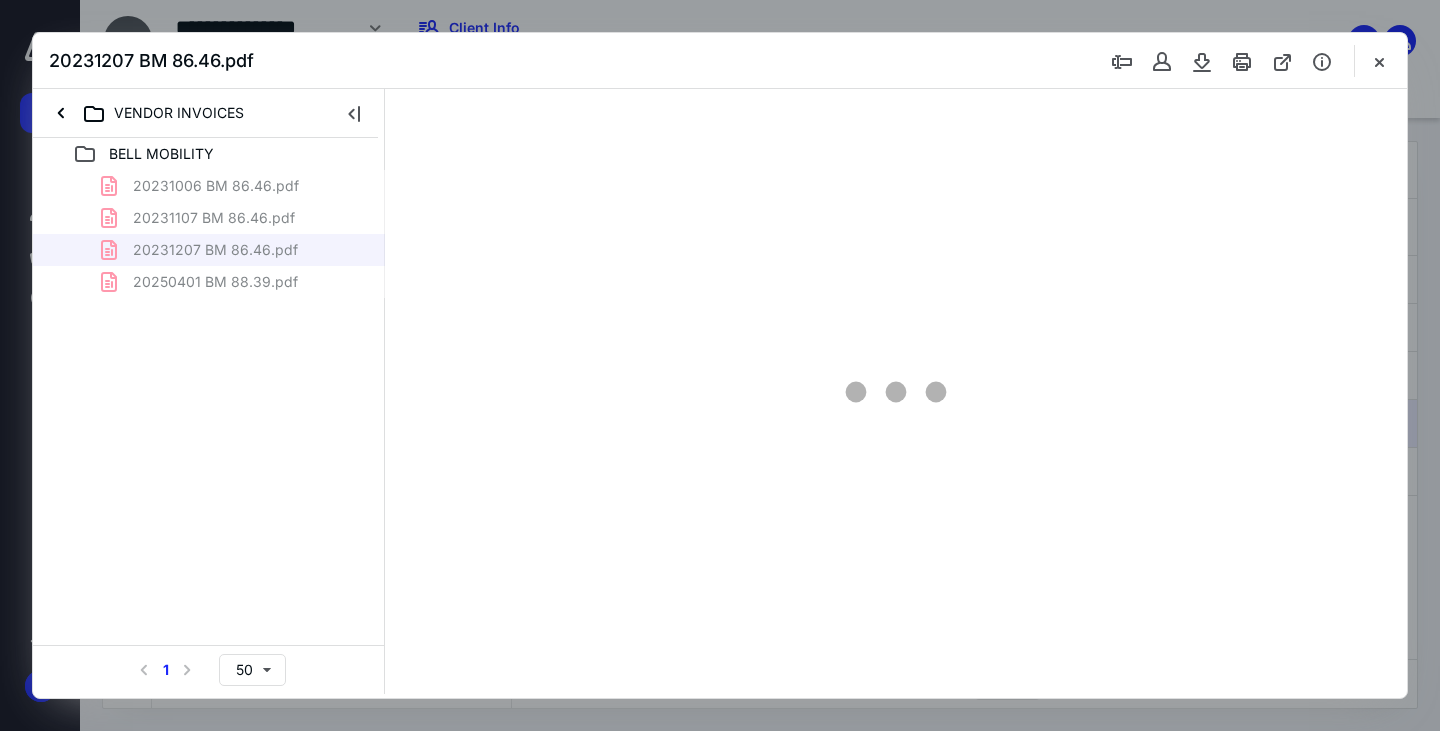 type on "72" 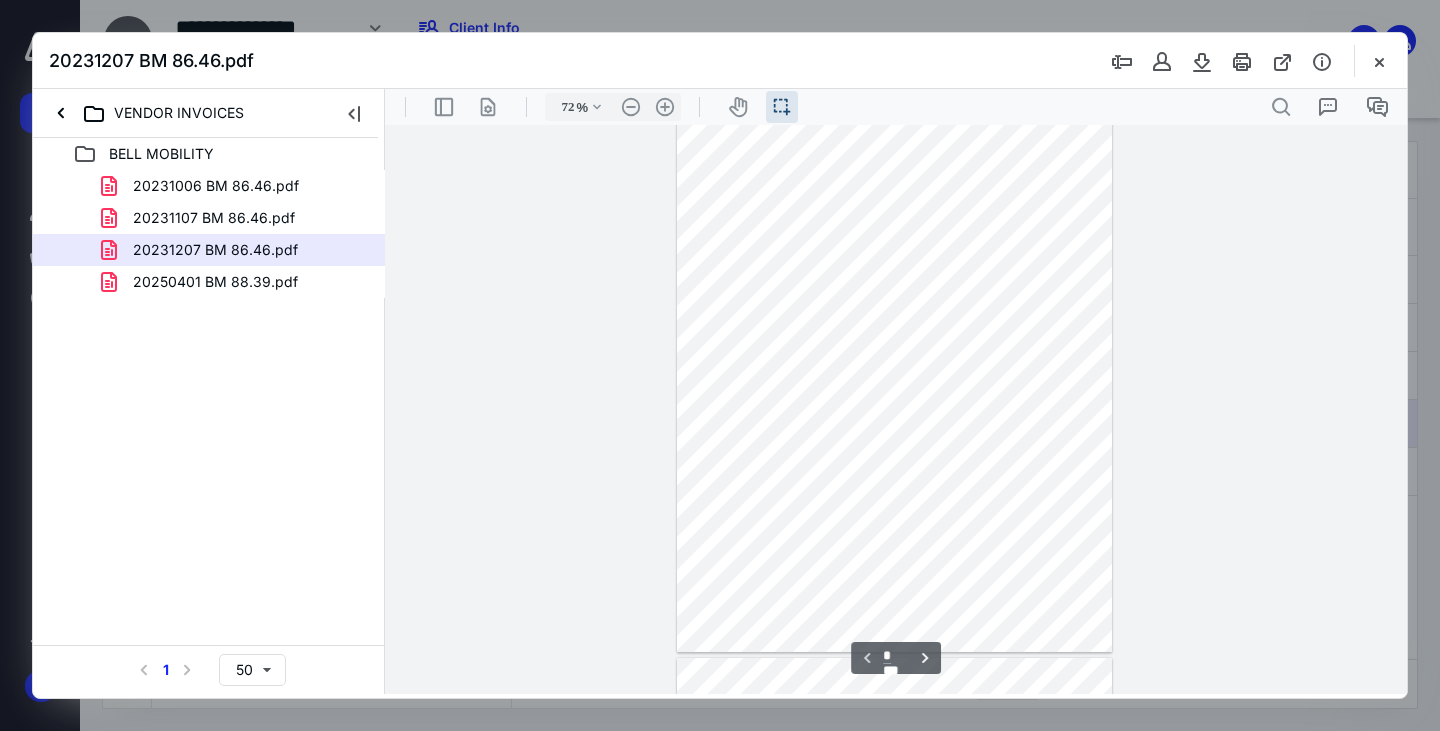 scroll, scrollTop: 439, scrollLeft: 0, axis: vertical 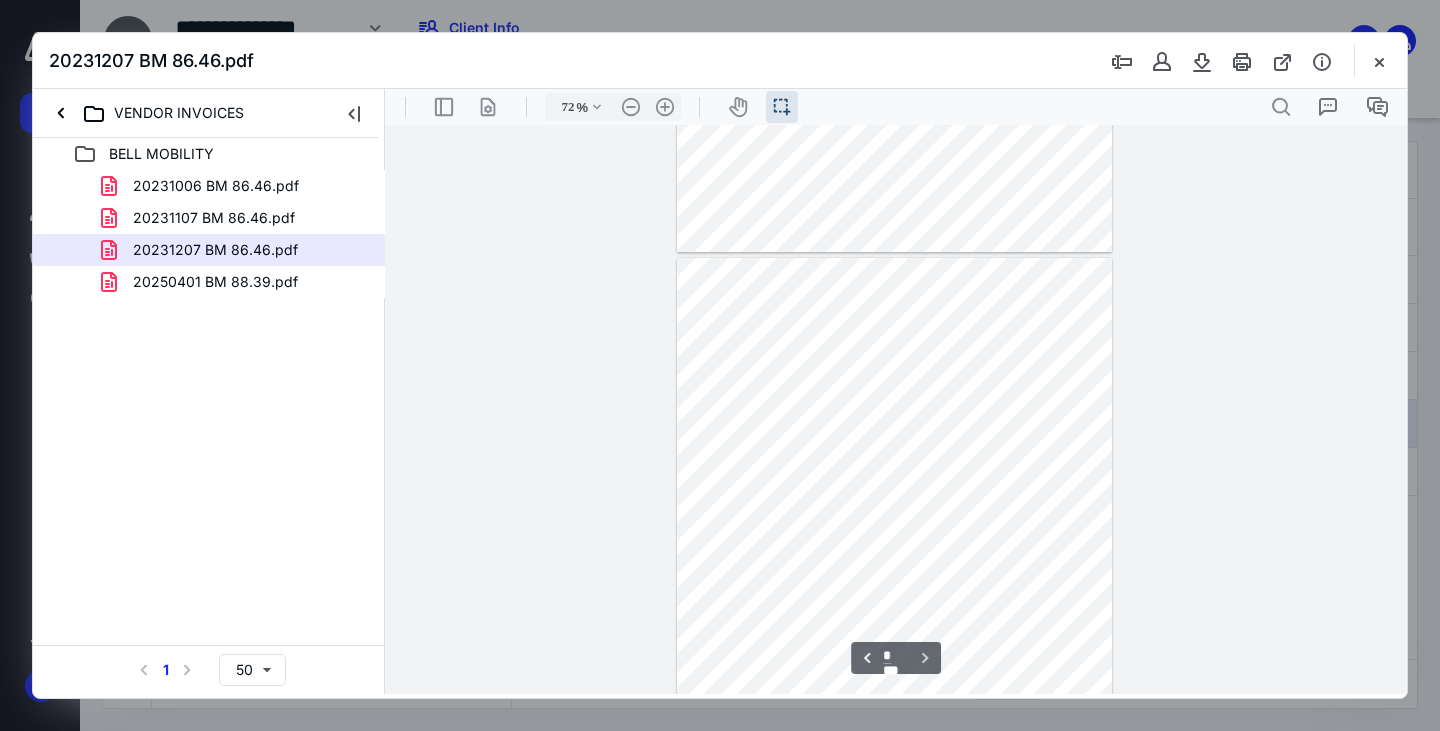 type on "*" 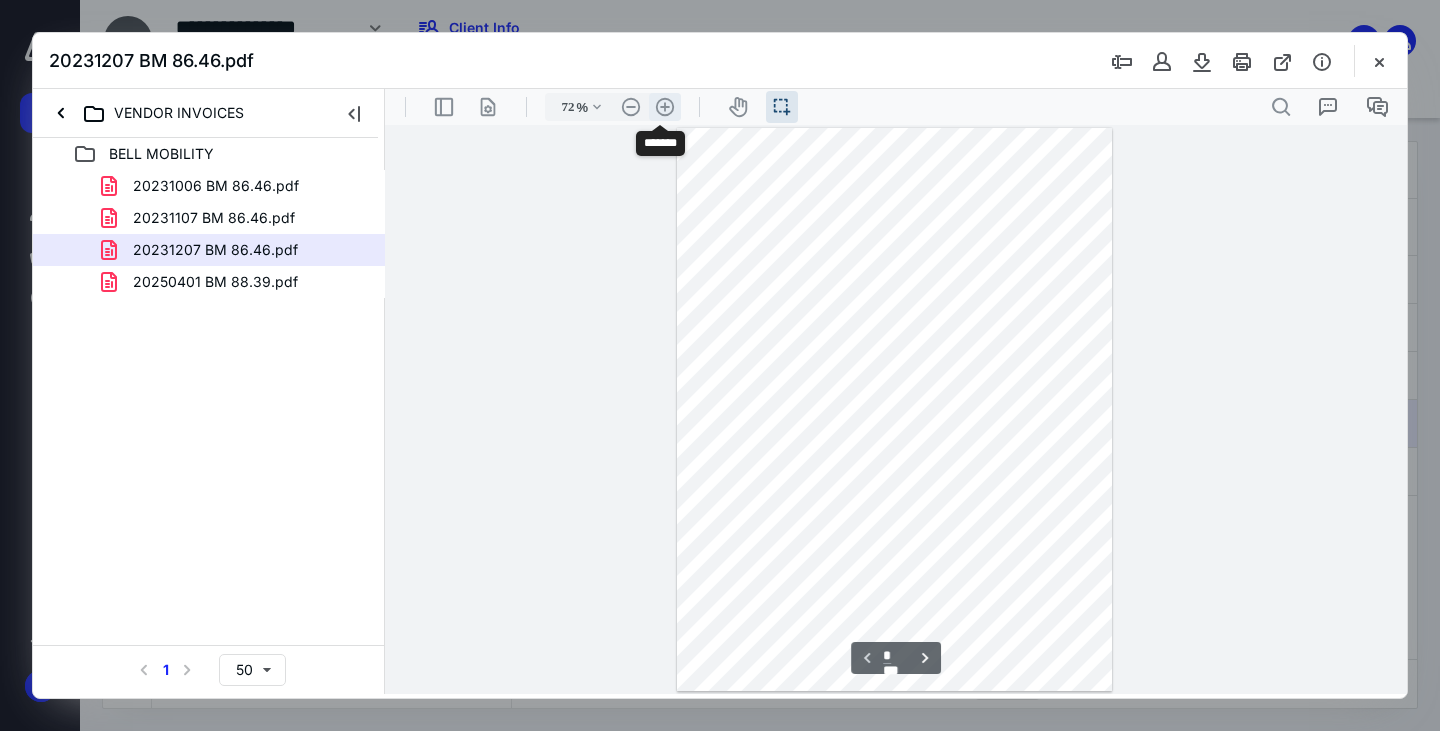 click on ".cls-1{fill:#abb0c4;} icon - header - zoom - in - line" at bounding box center (665, 107) 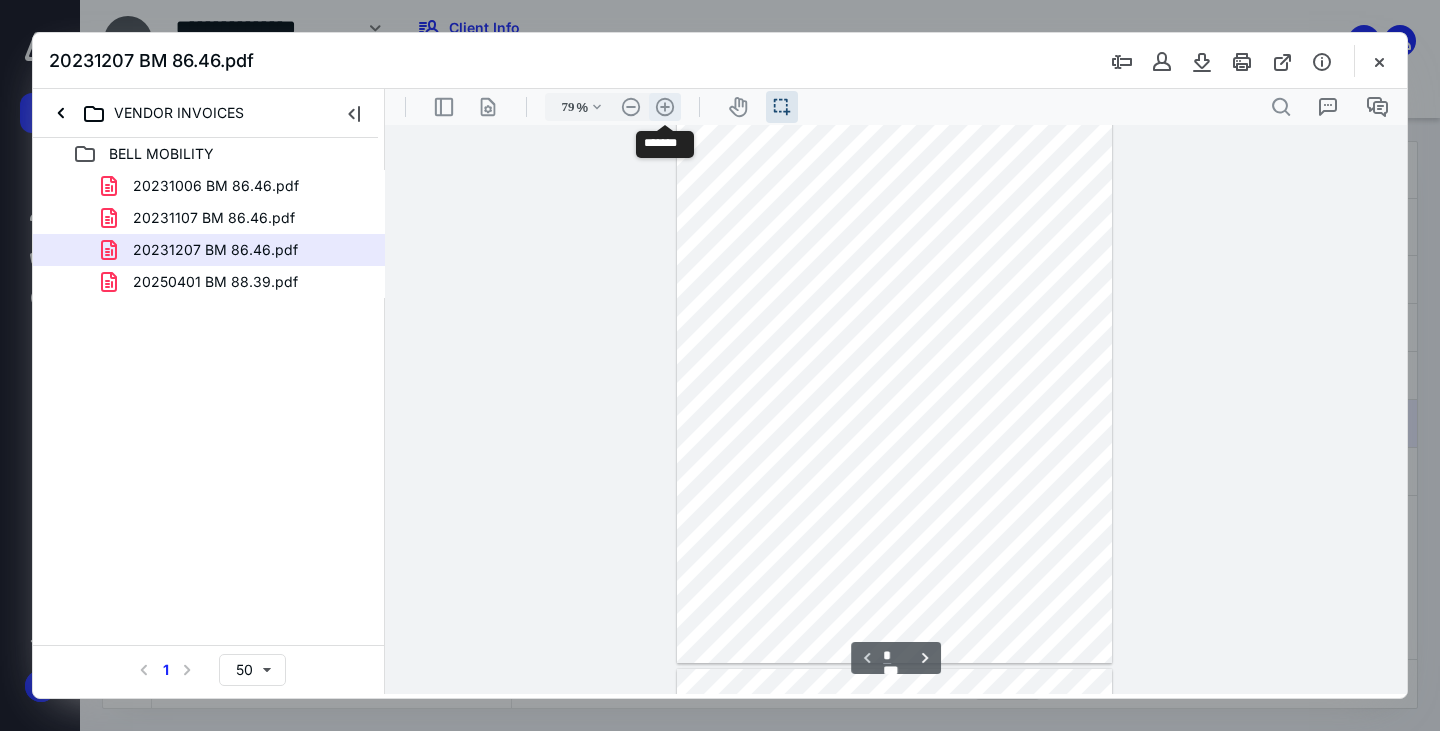 click on ".cls-1{fill:#abb0c4;} icon - header - zoom - in - line" at bounding box center (665, 107) 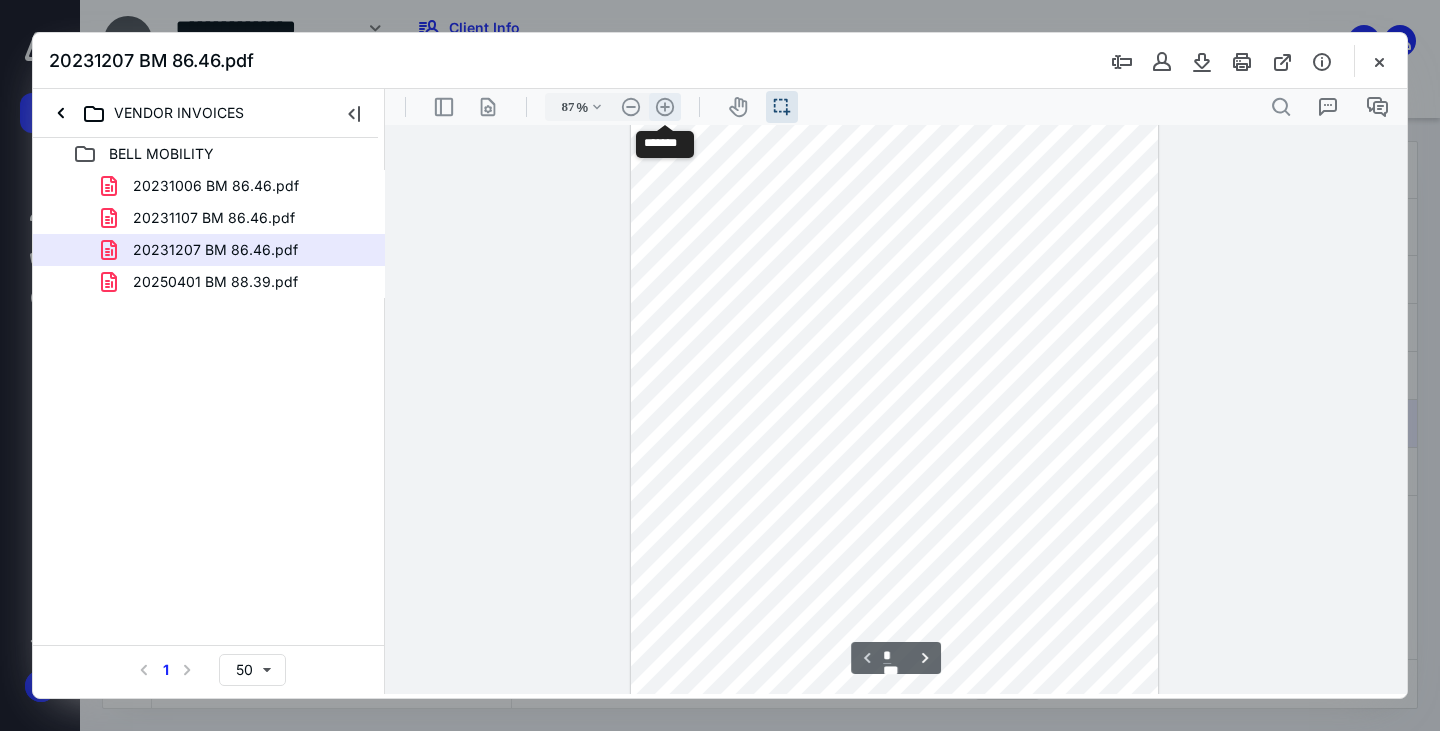 click on ".cls-1{fill:#abb0c4;} icon - header - zoom - in - line" at bounding box center (665, 107) 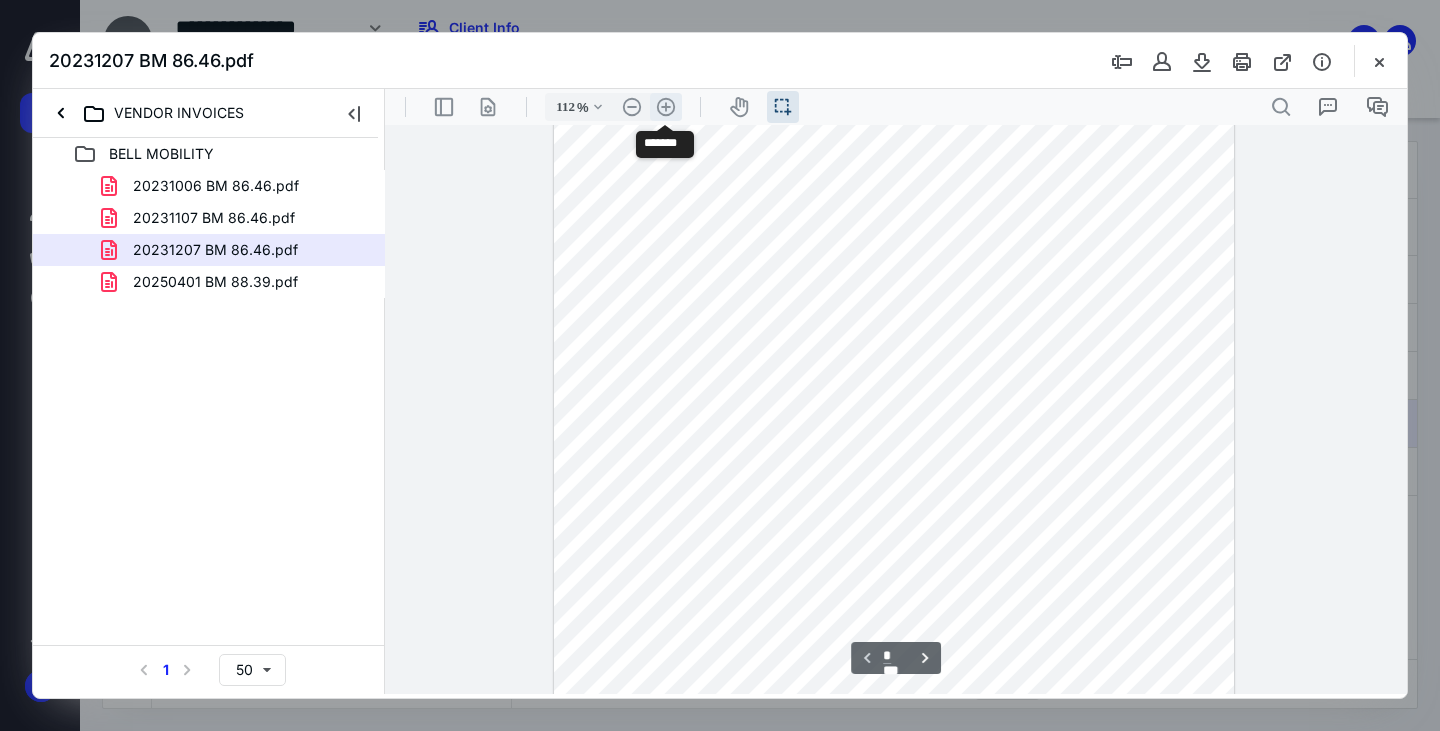 click on ".cls-1{fill:#abb0c4;} icon - header - zoom - in - line" at bounding box center (666, 107) 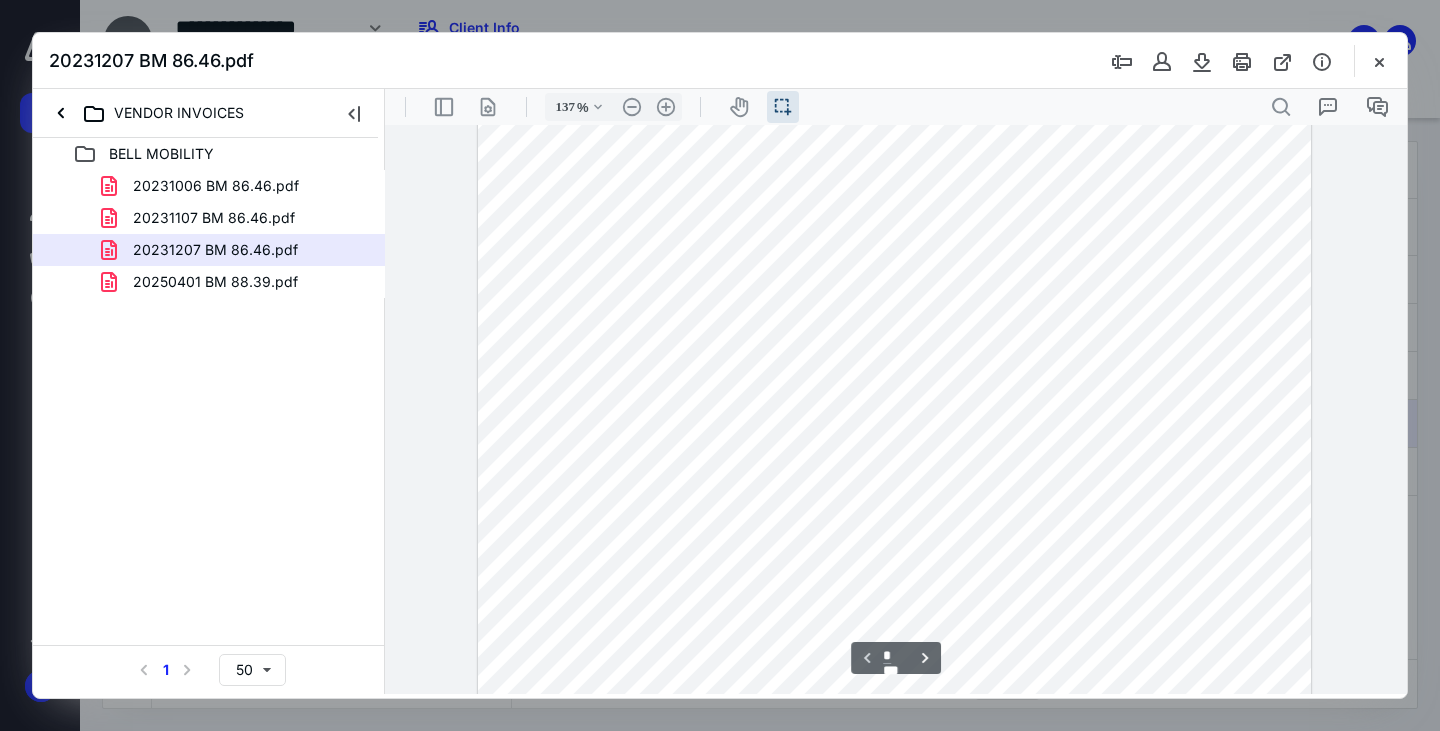 scroll, scrollTop: 200, scrollLeft: 0, axis: vertical 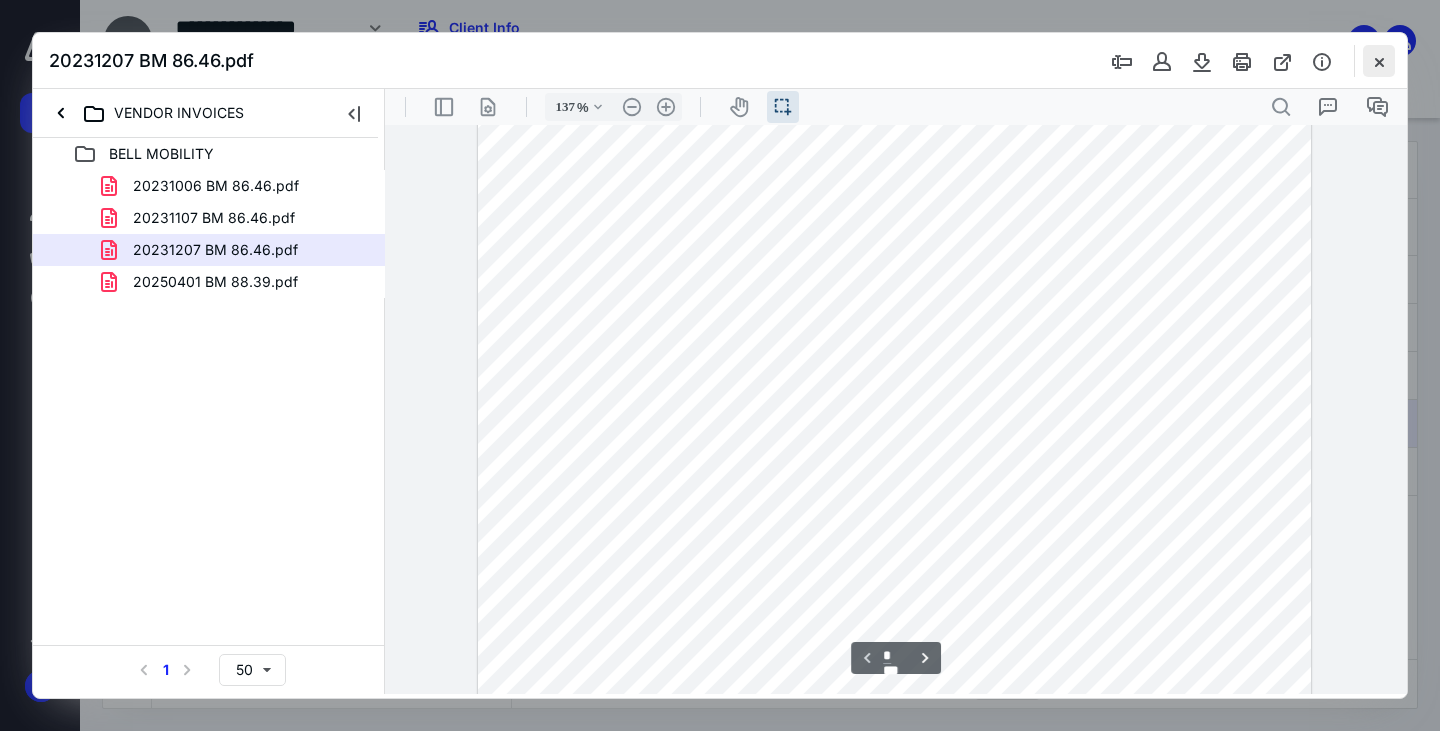 click at bounding box center (1379, 61) 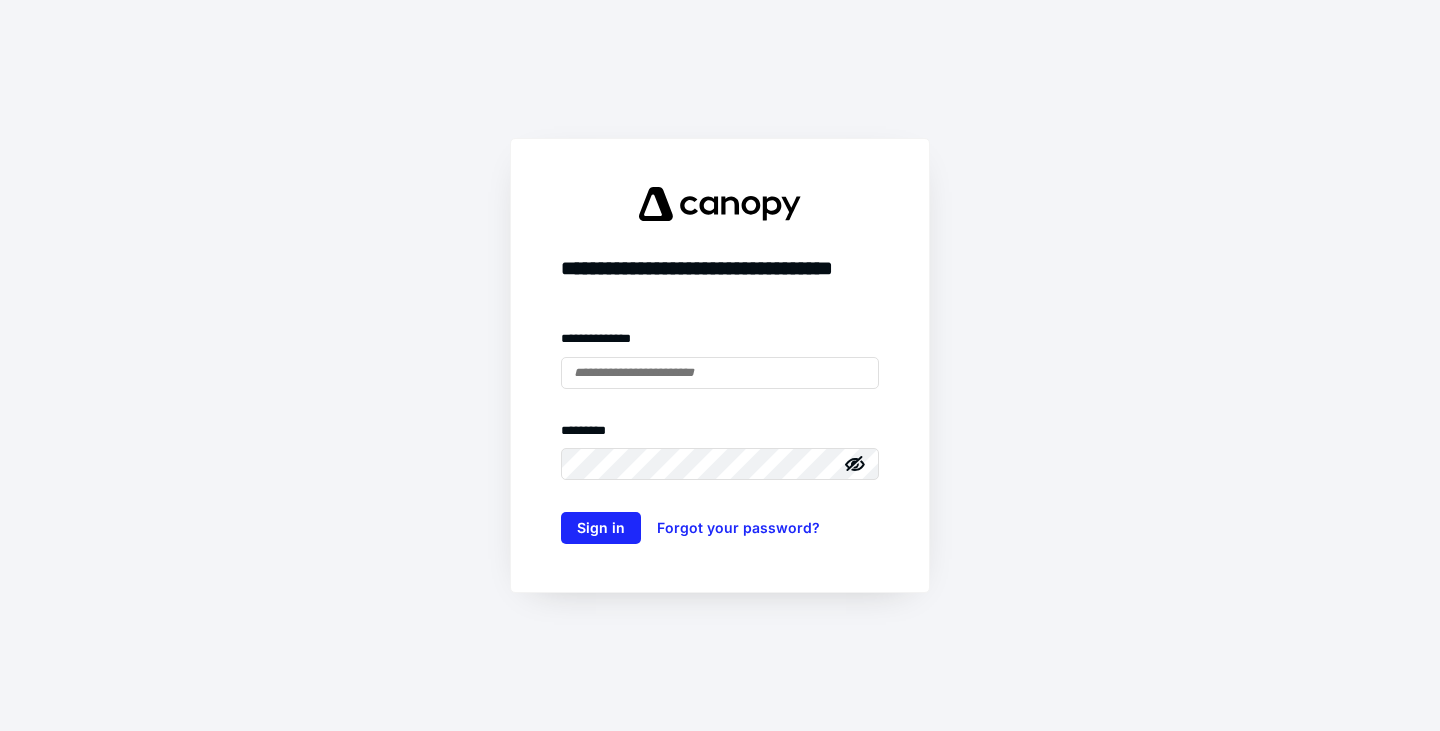 scroll, scrollTop: 0, scrollLeft: 0, axis: both 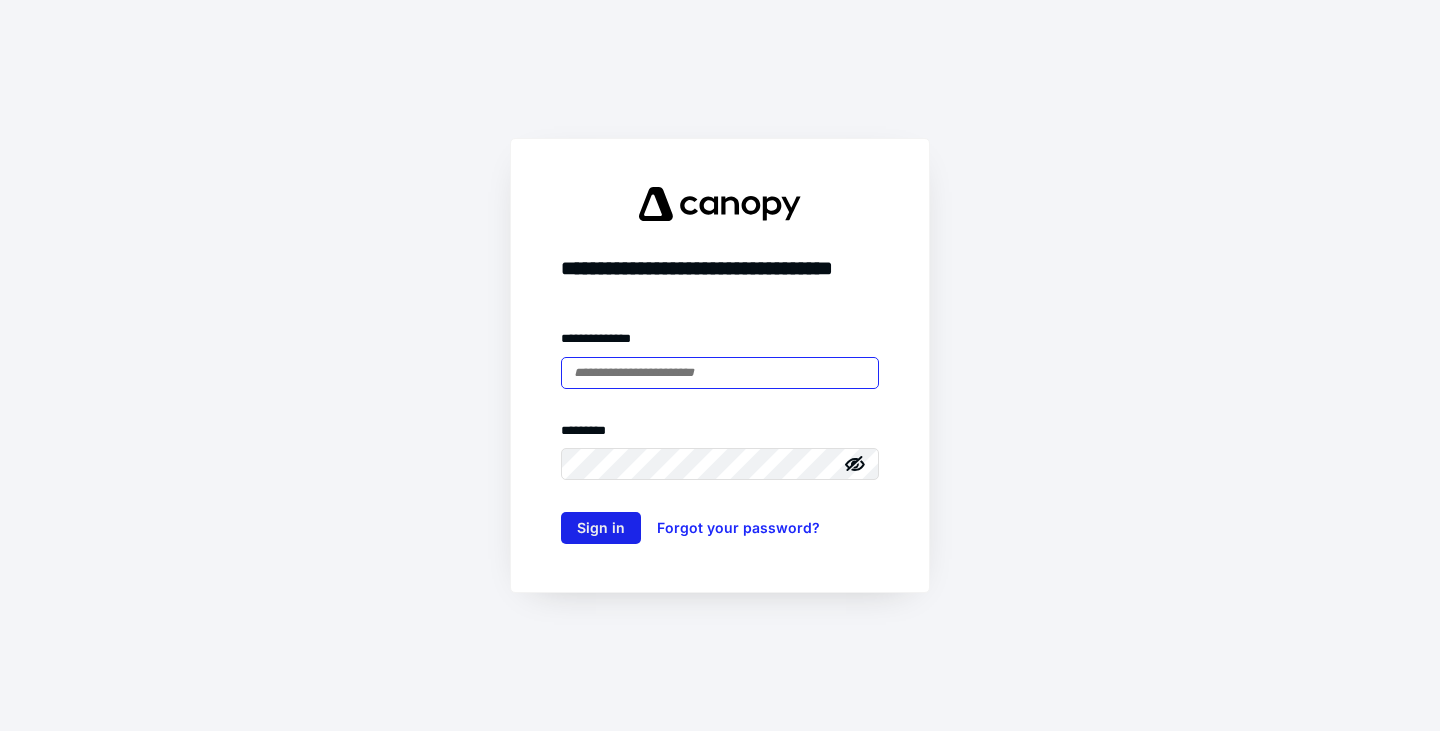 type on "**********" 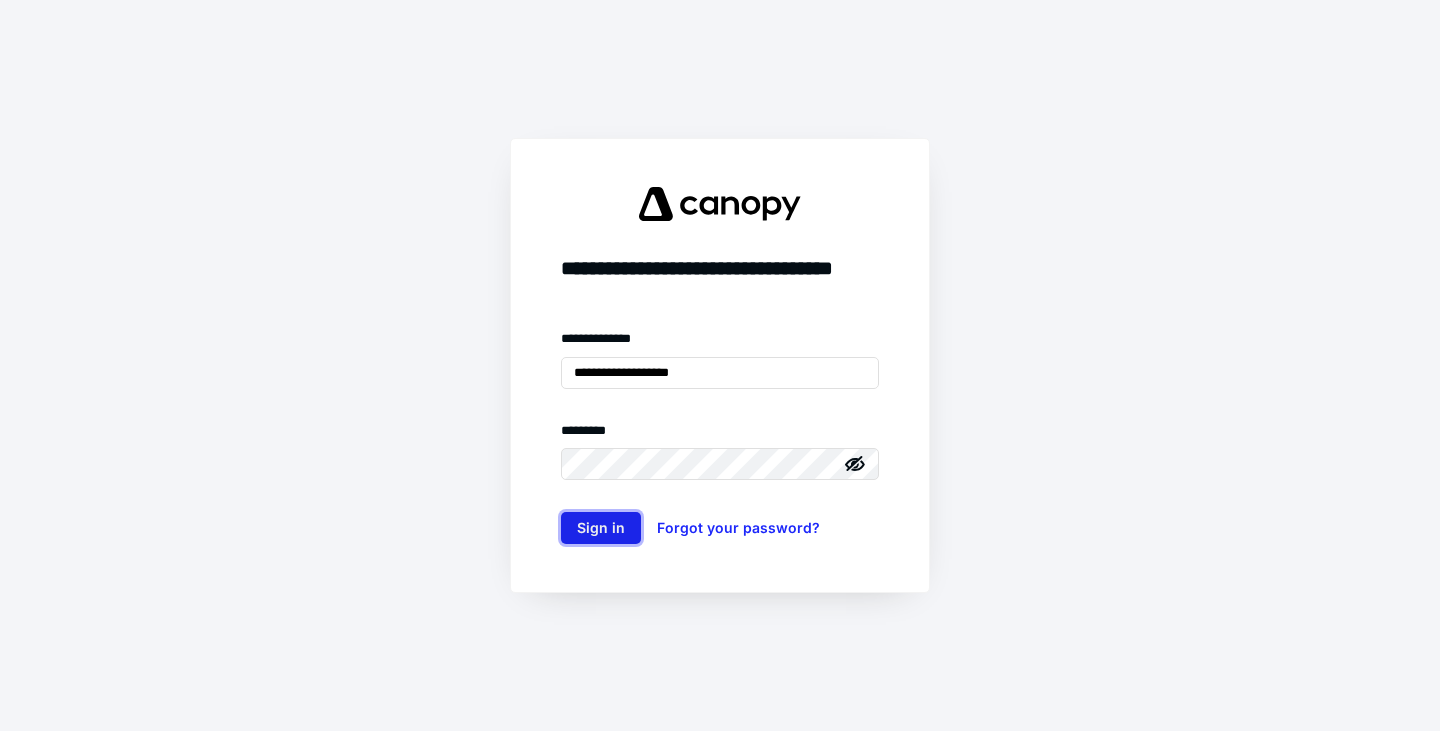 click on "Sign in" at bounding box center [601, 528] 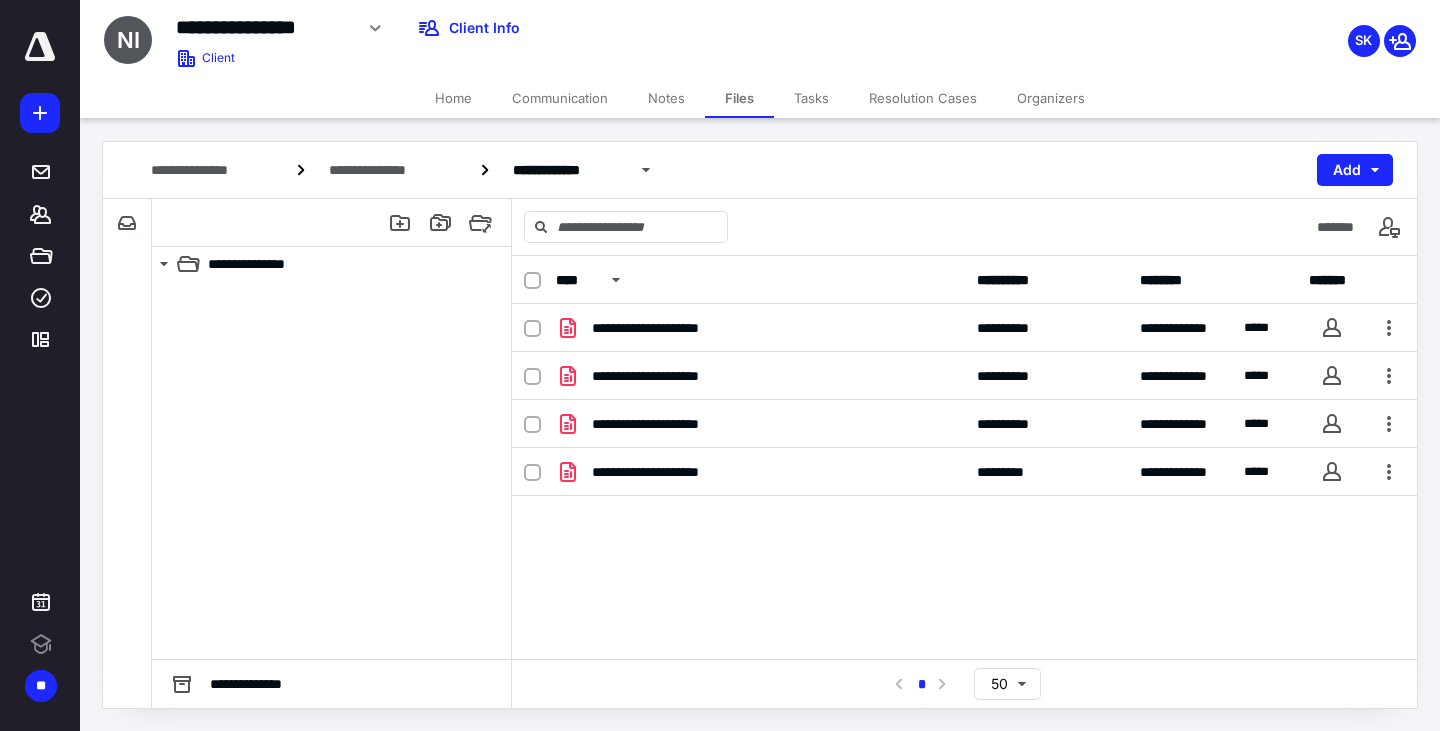 scroll, scrollTop: 0, scrollLeft: 0, axis: both 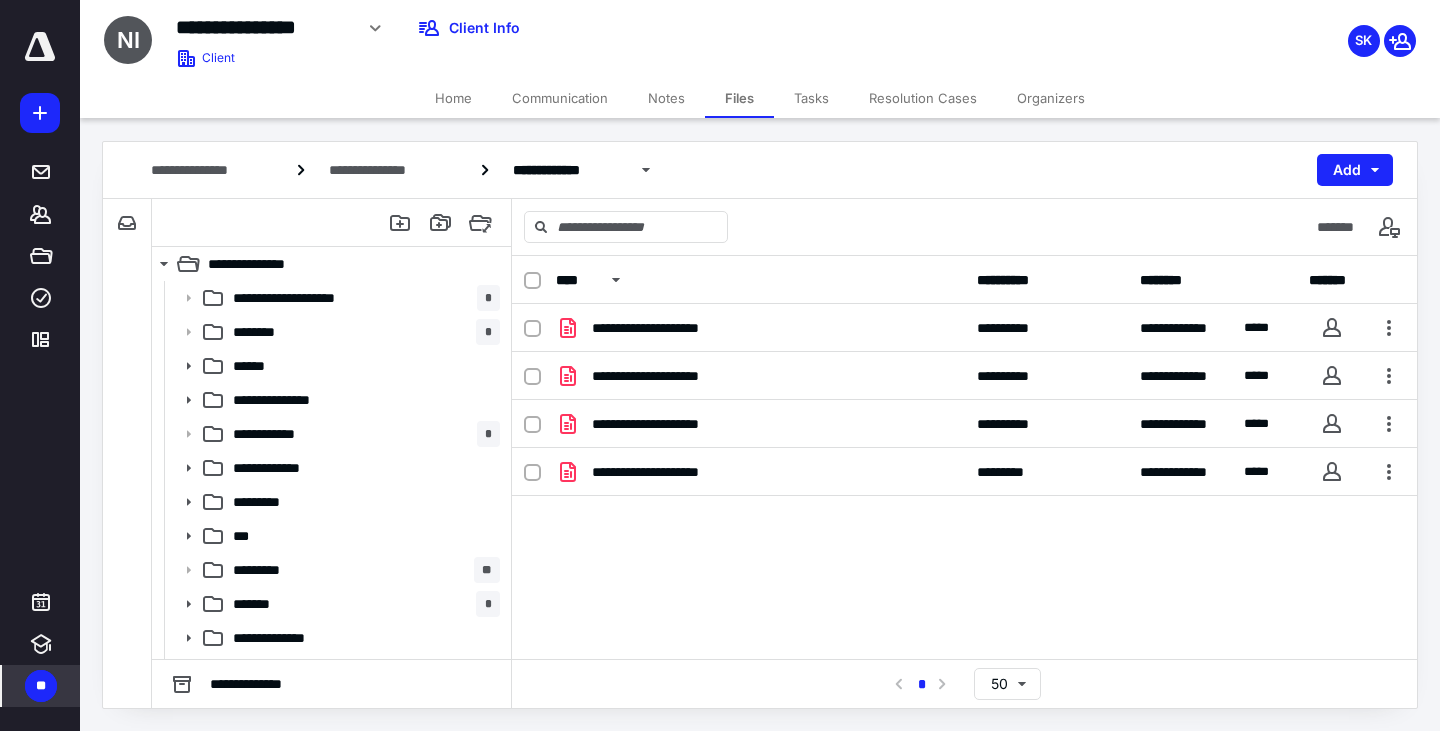 click on "**" at bounding box center [41, 686] 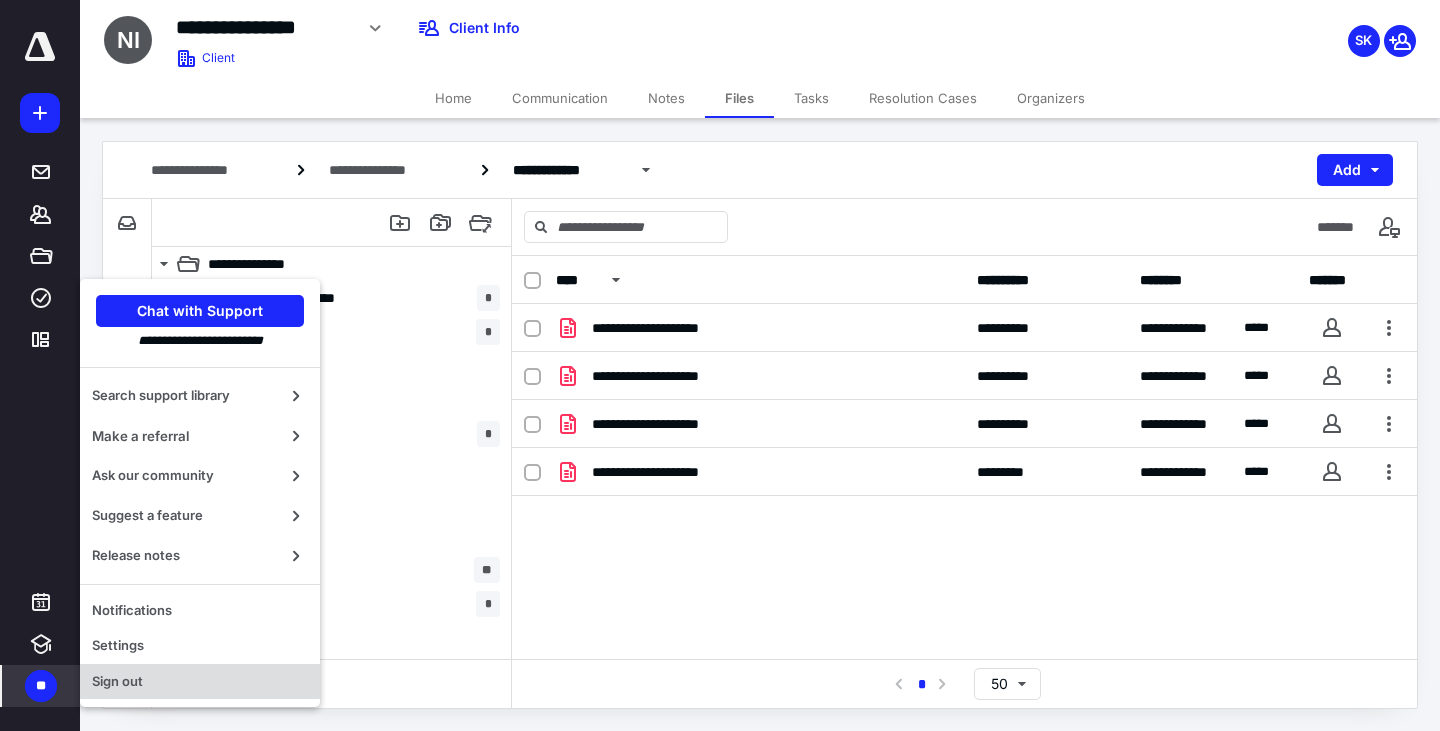 click on "Sign out" at bounding box center (200, 682) 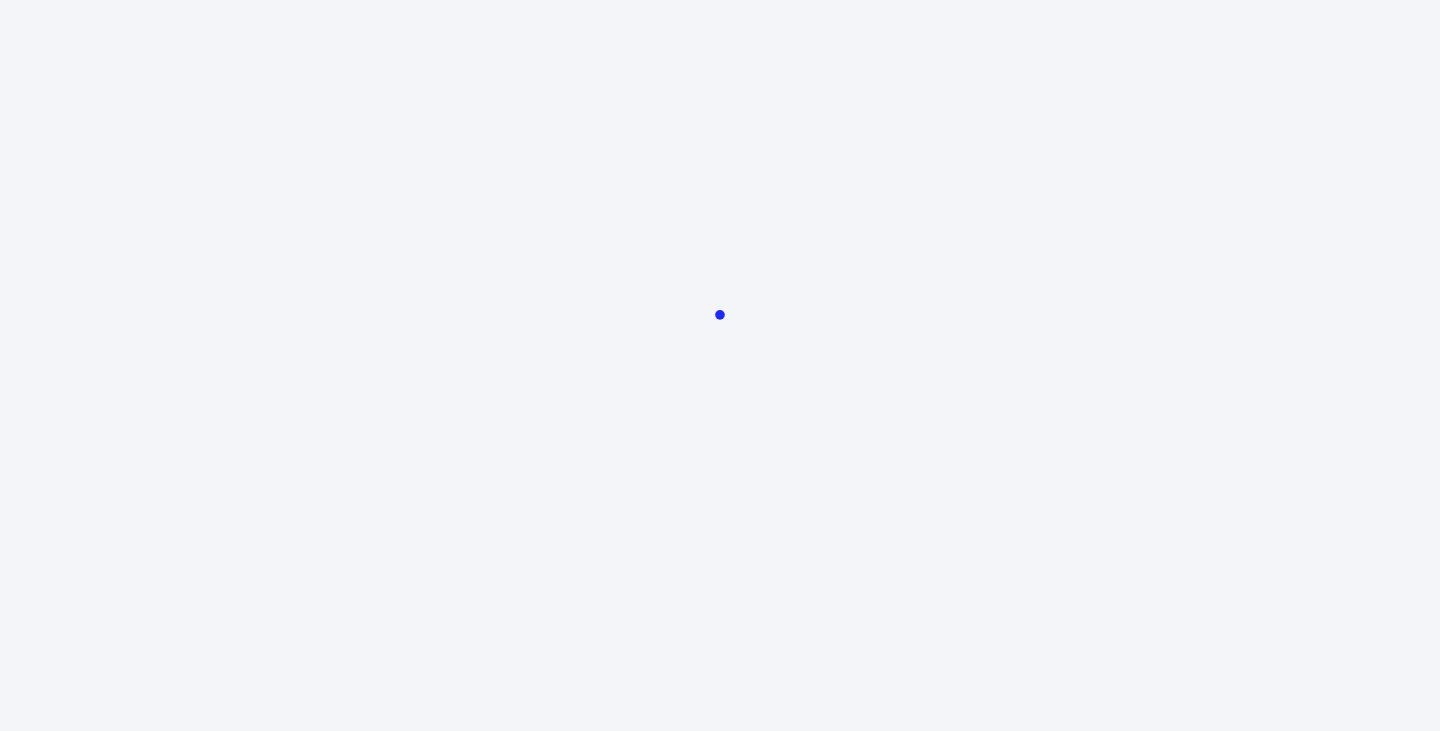scroll, scrollTop: 0, scrollLeft: 0, axis: both 